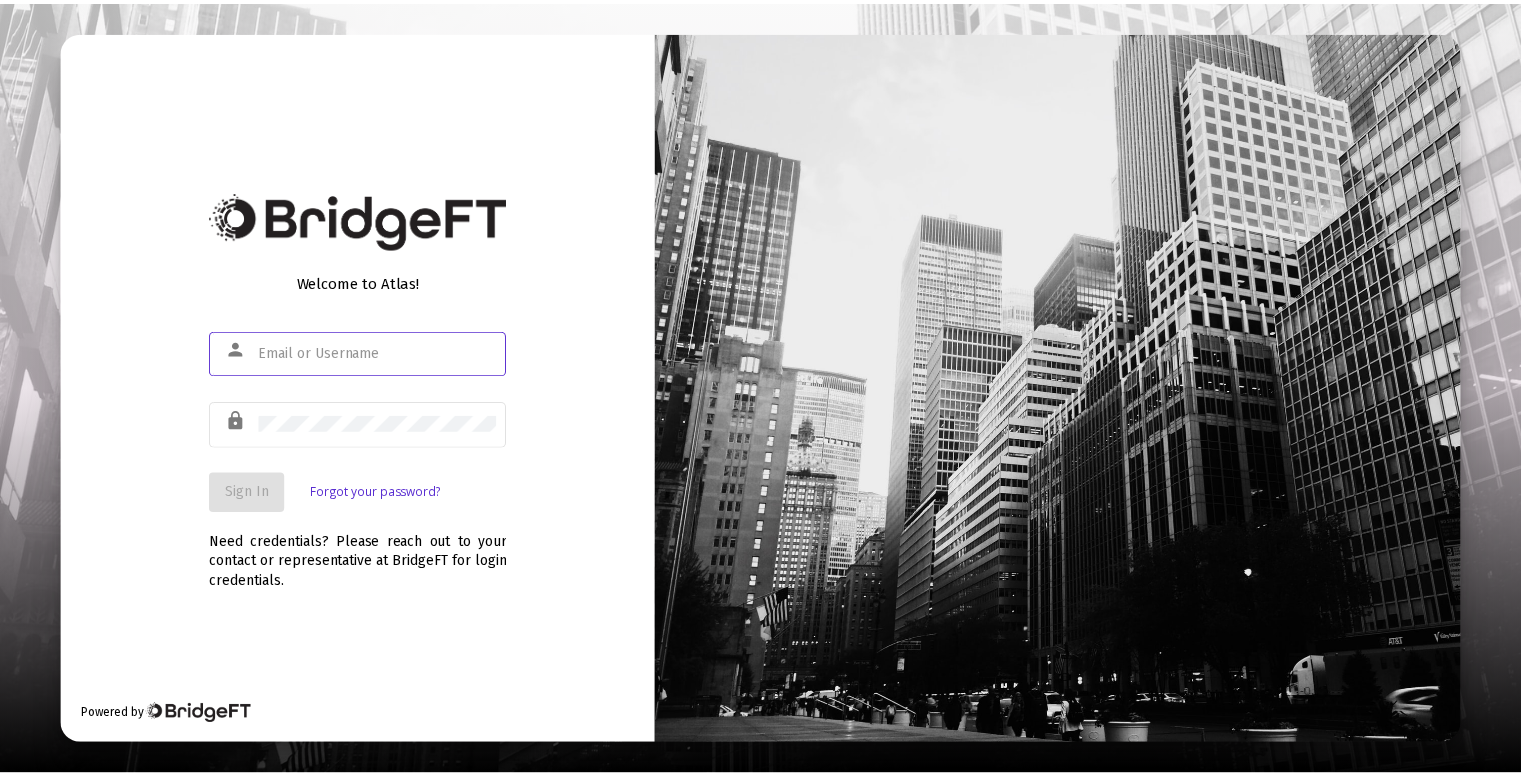 scroll, scrollTop: 0, scrollLeft: 0, axis: both 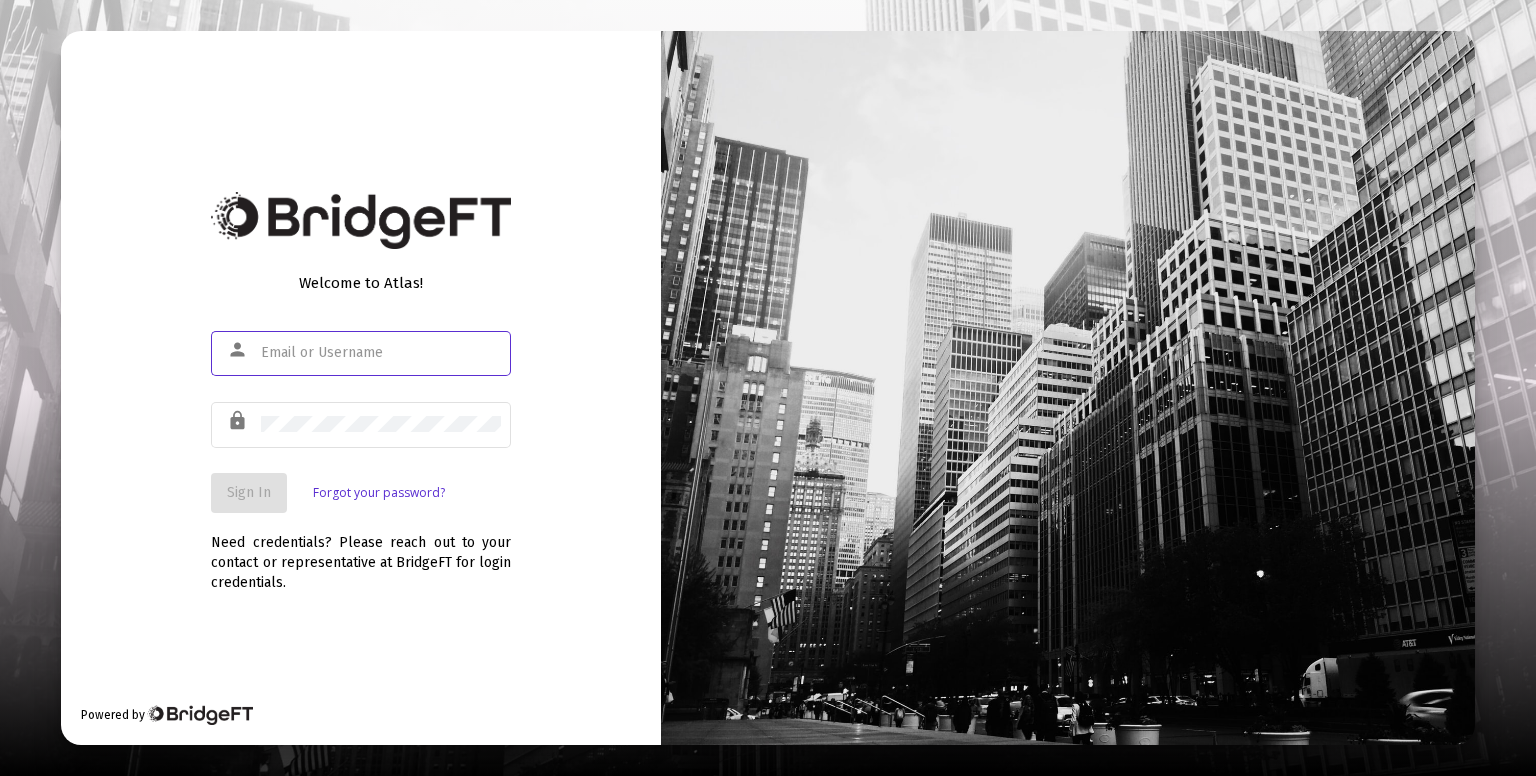 type on "roshani@truerootfinancial.com" 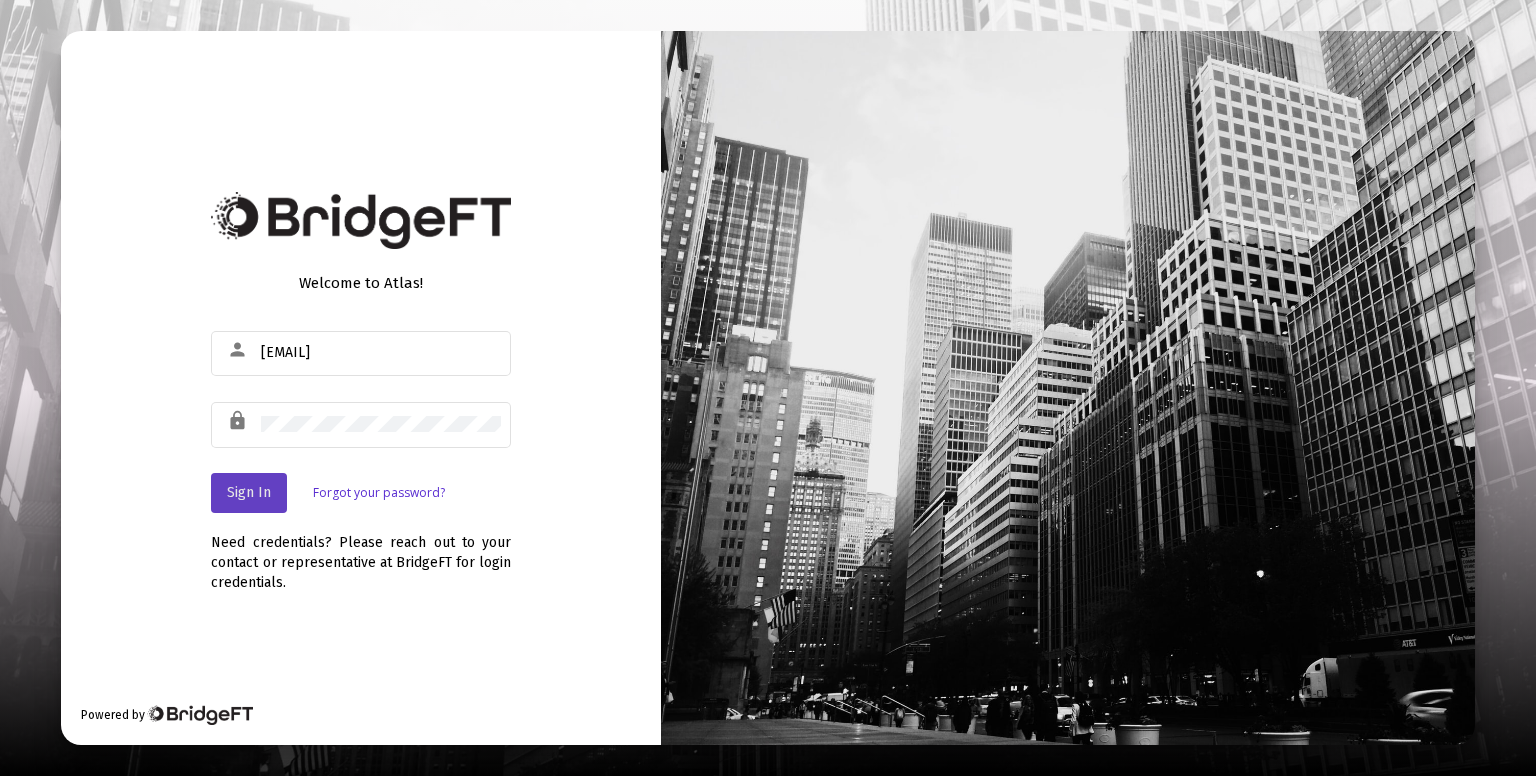 click on "Sign In" at bounding box center (249, 493) 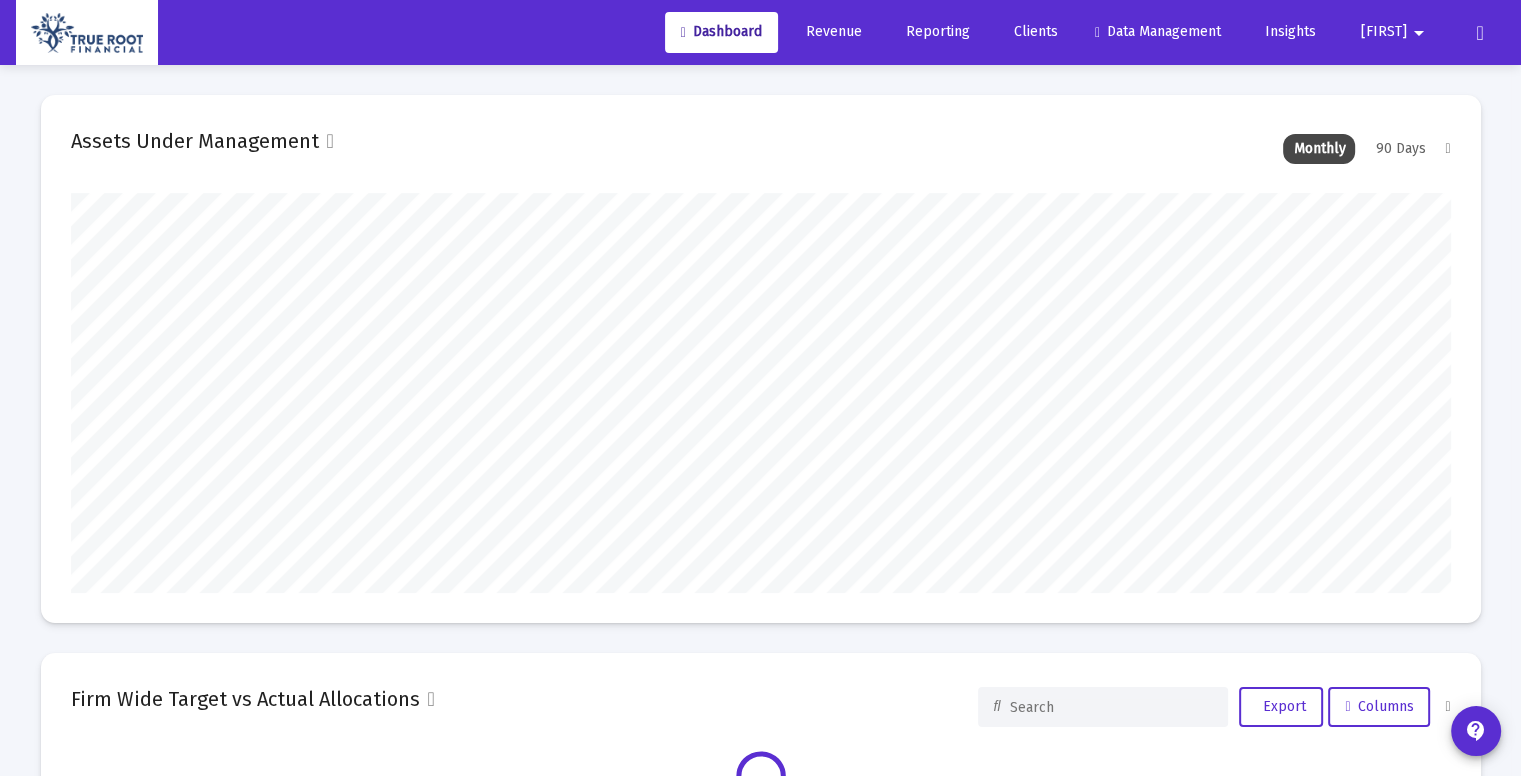 scroll, scrollTop: 999600, scrollLeft: 998620, axis: both 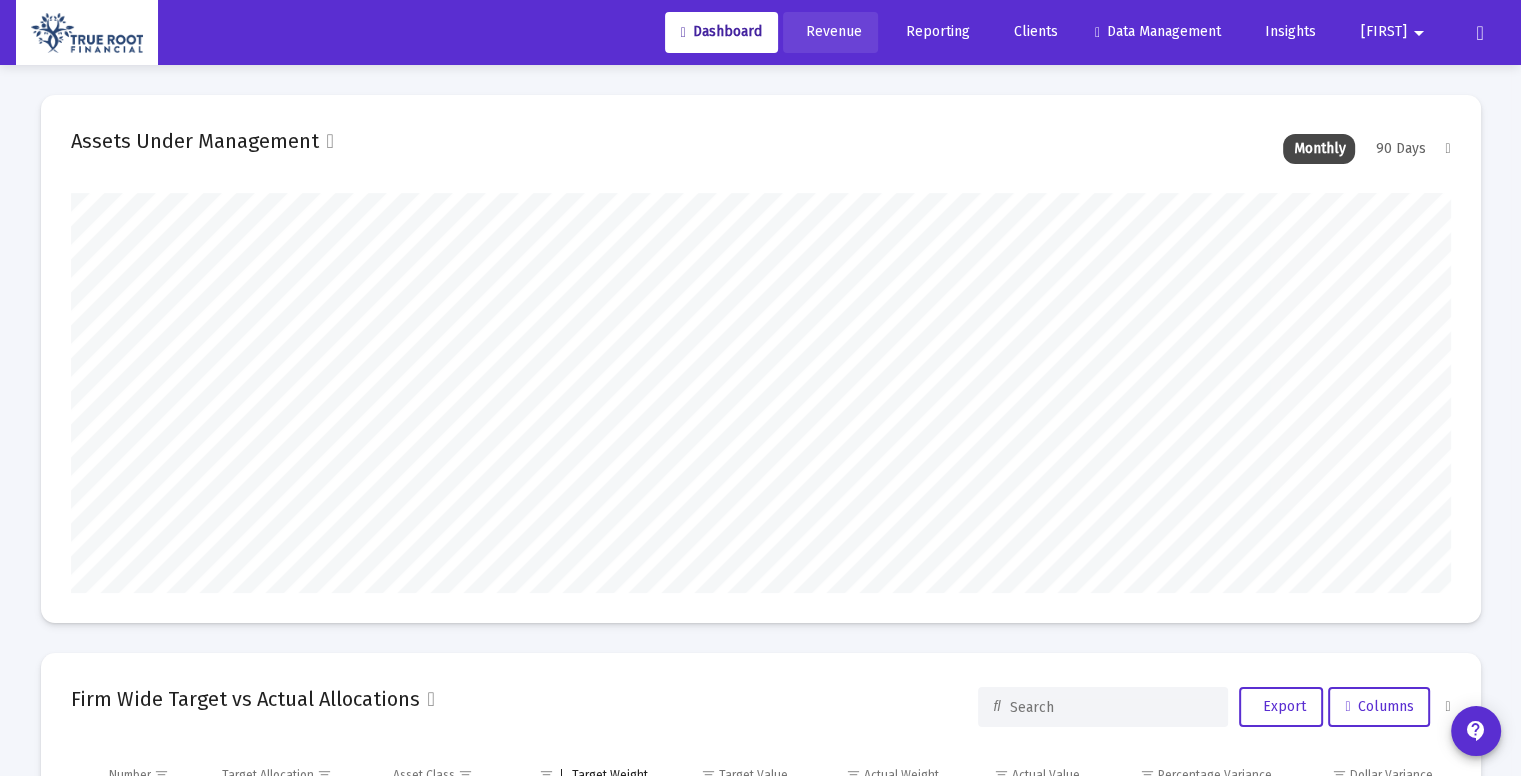 click on "Revenue" at bounding box center (830, 32) 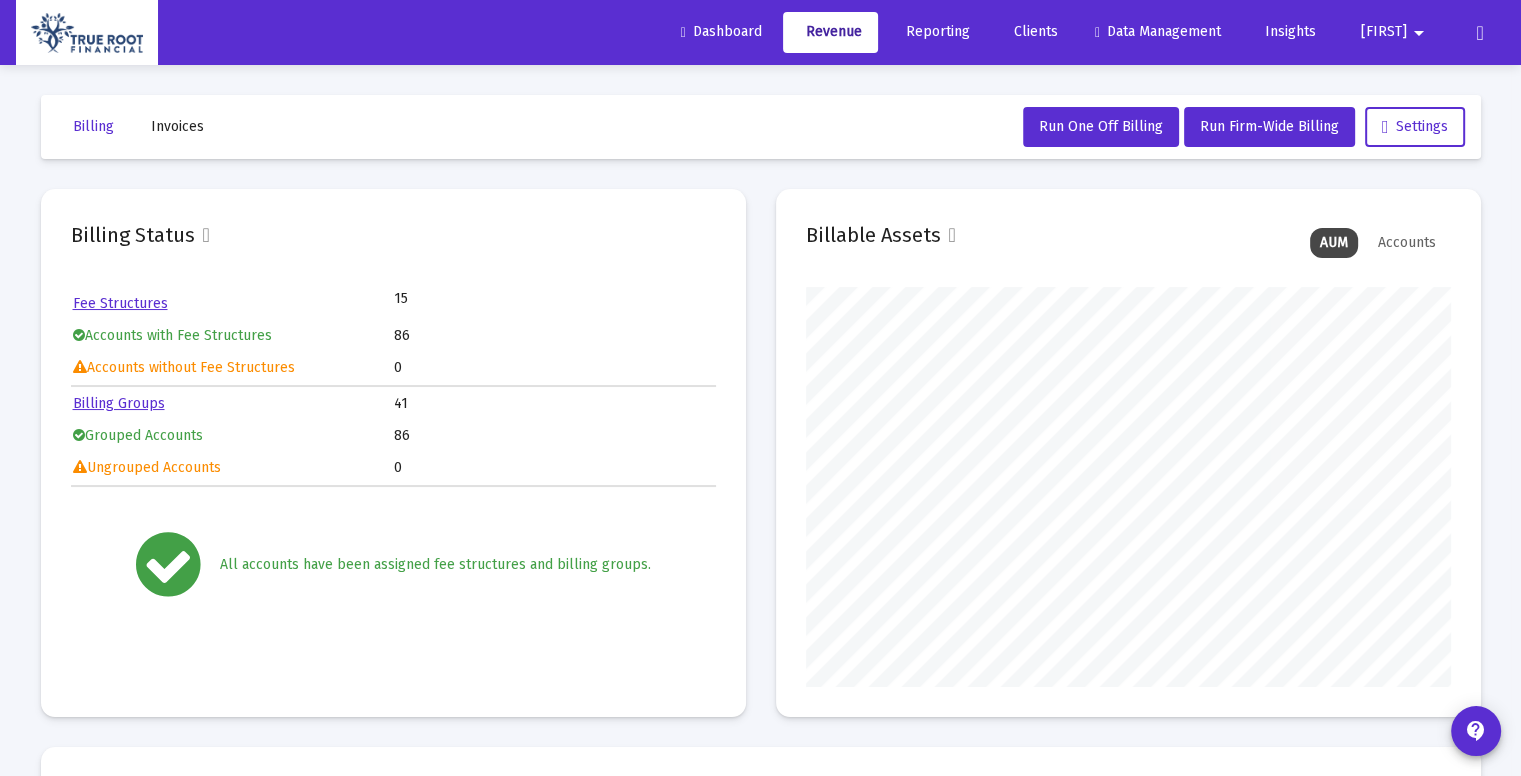 scroll, scrollTop: 999600, scrollLeft: 999355, axis: both 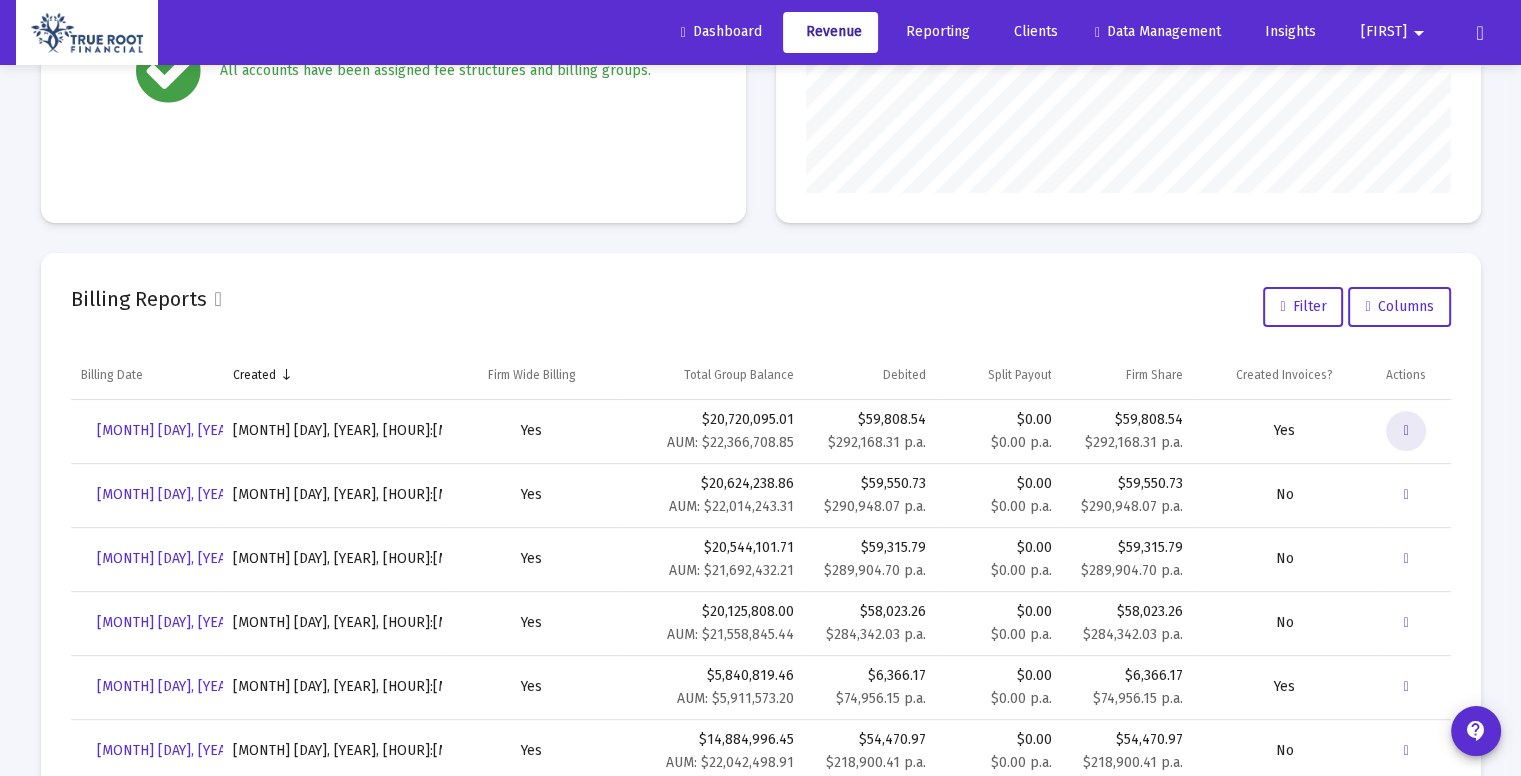 click at bounding box center (1406, 430) 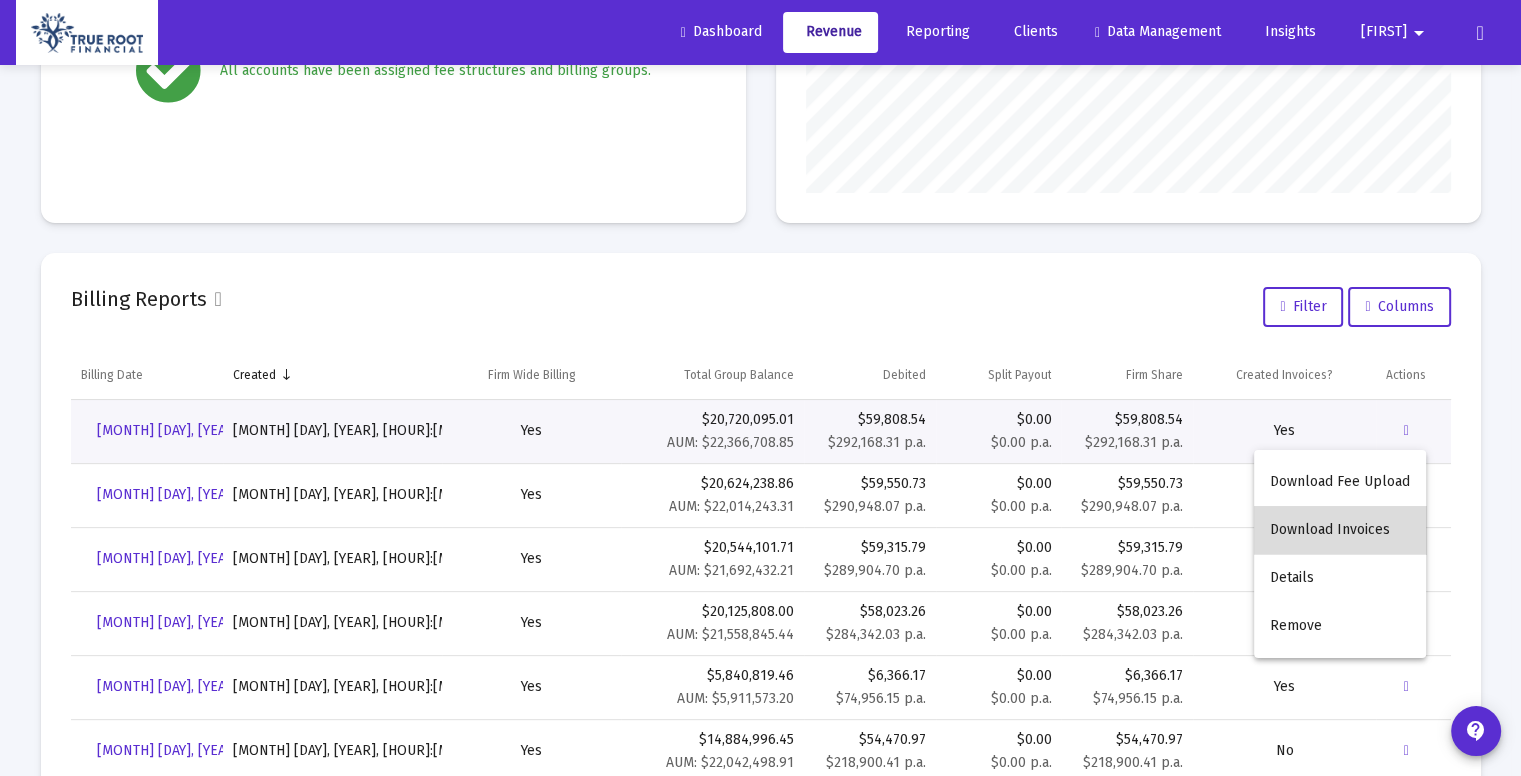 click on "Download Invoices" at bounding box center (1340, 530) 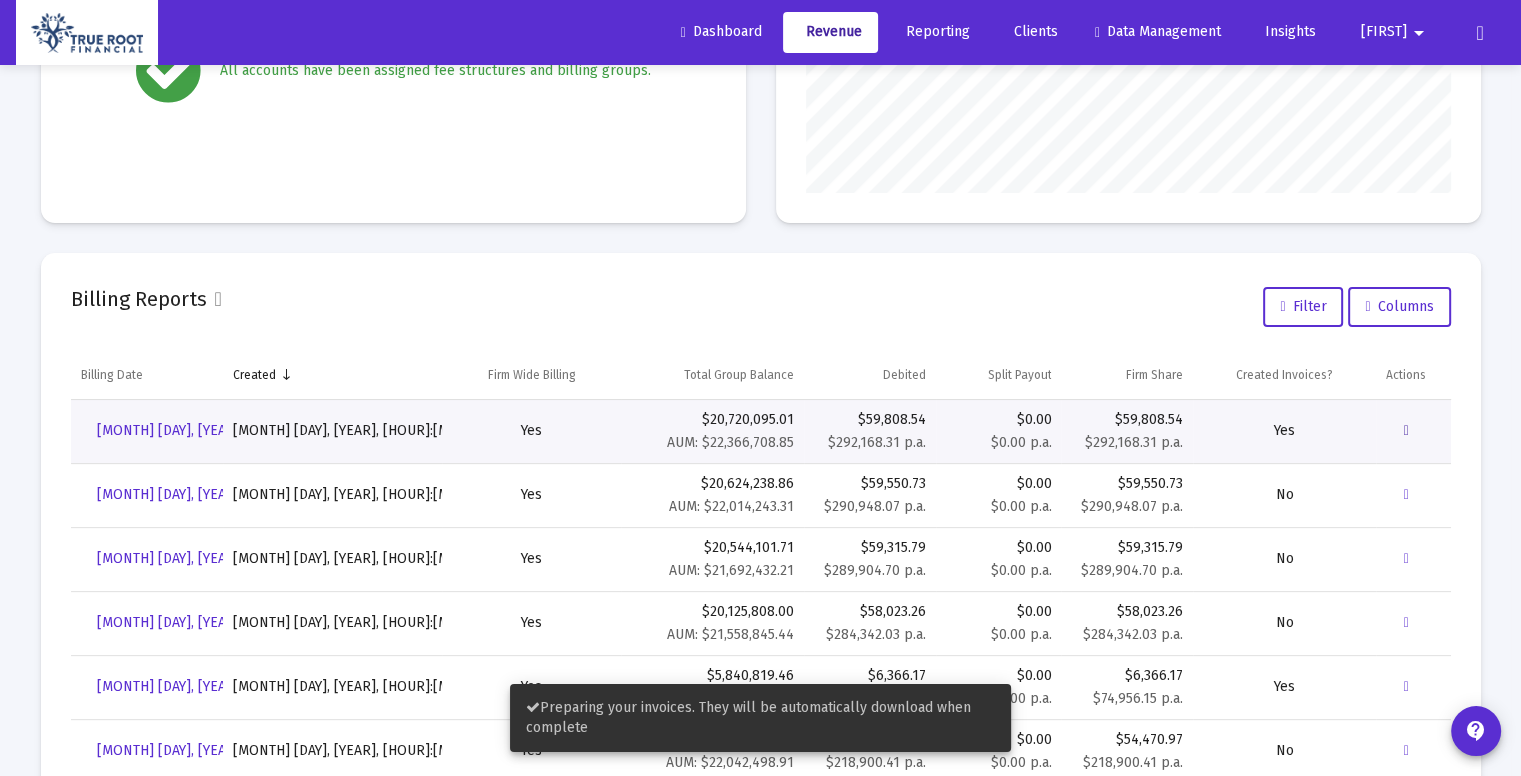scroll, scrollTop: 0, scrollLeft: 0, axis: both 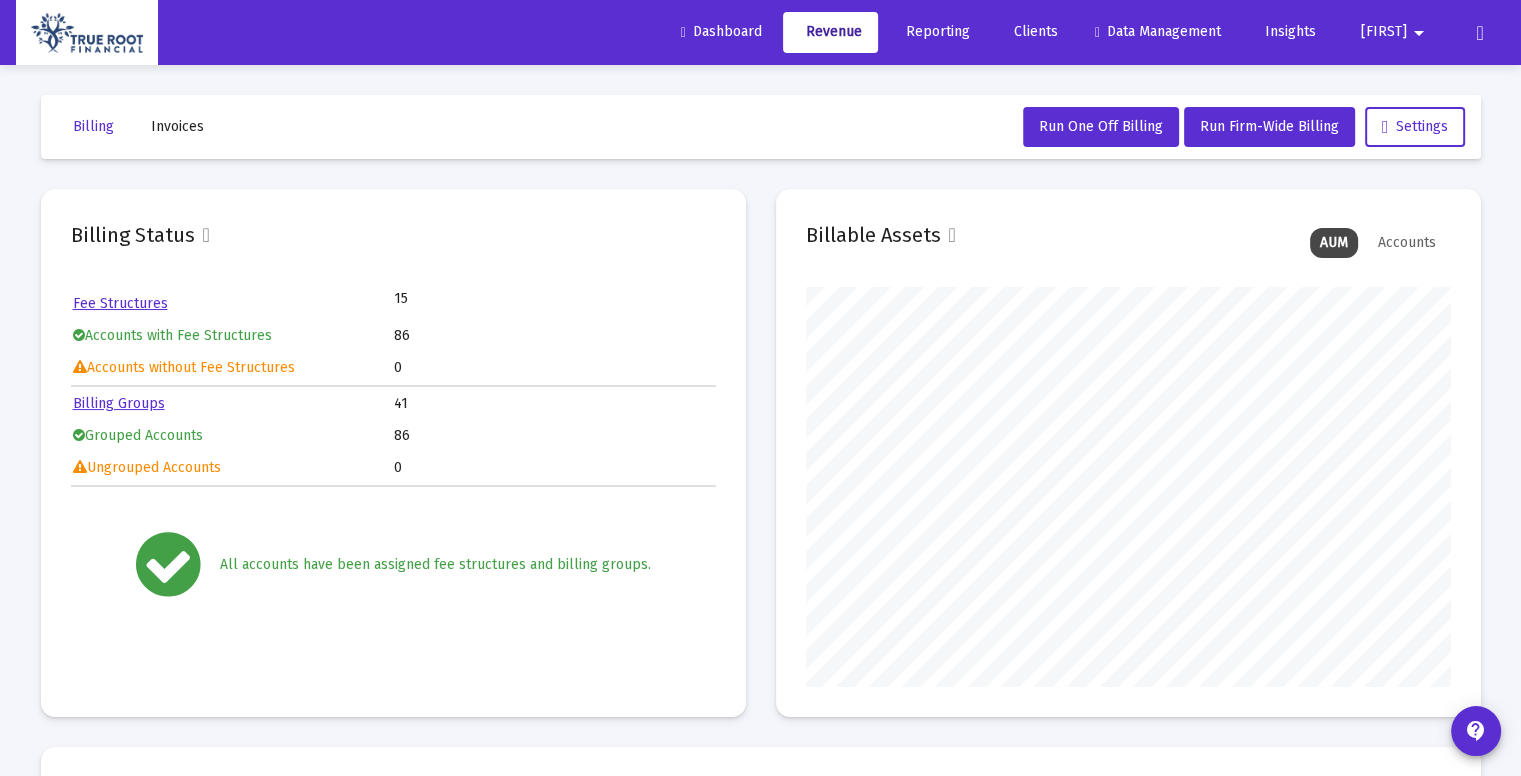 click on "Invoices" at bounding box center (93, 126) 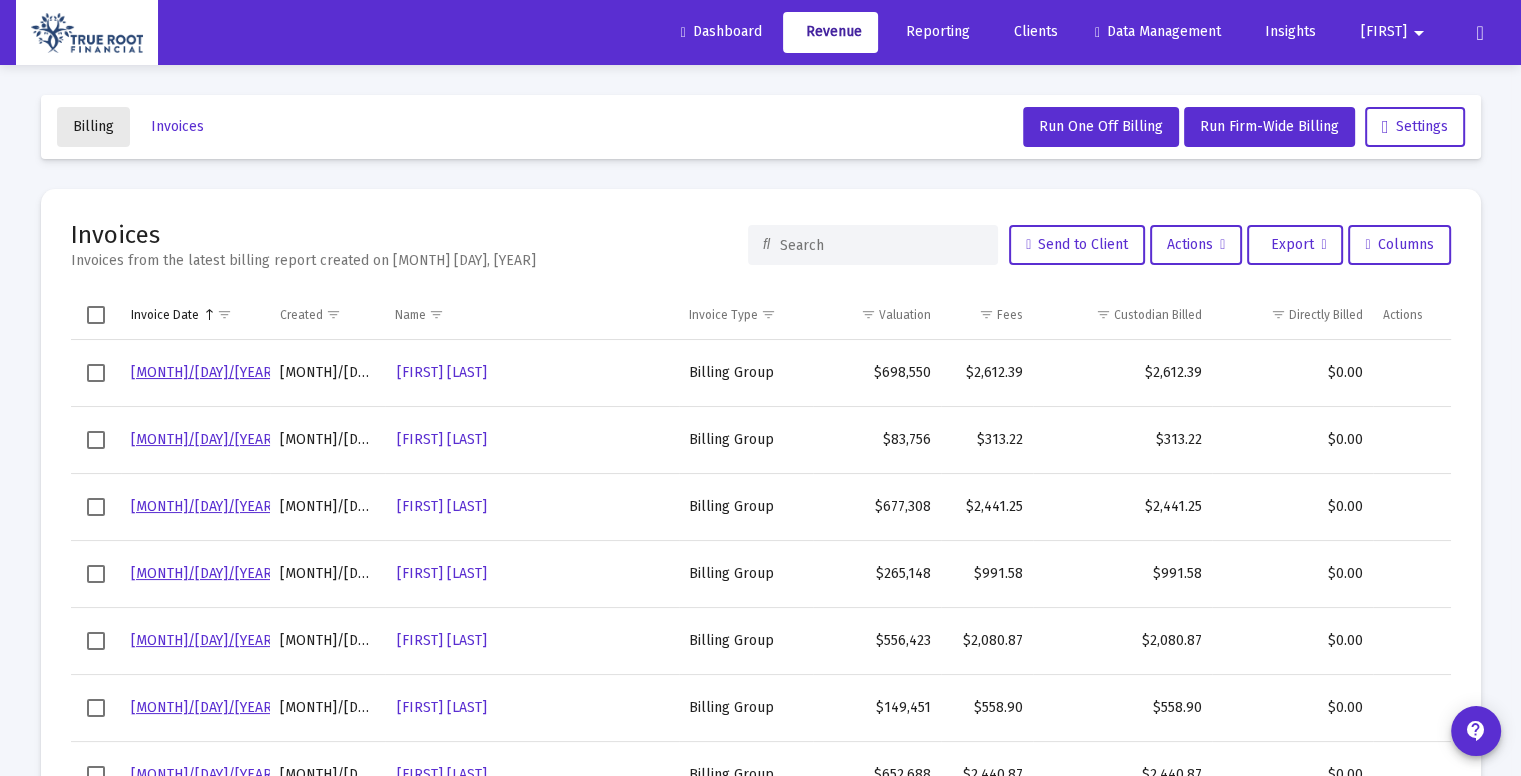 click on "Billing" at bounding box center (93, 126) 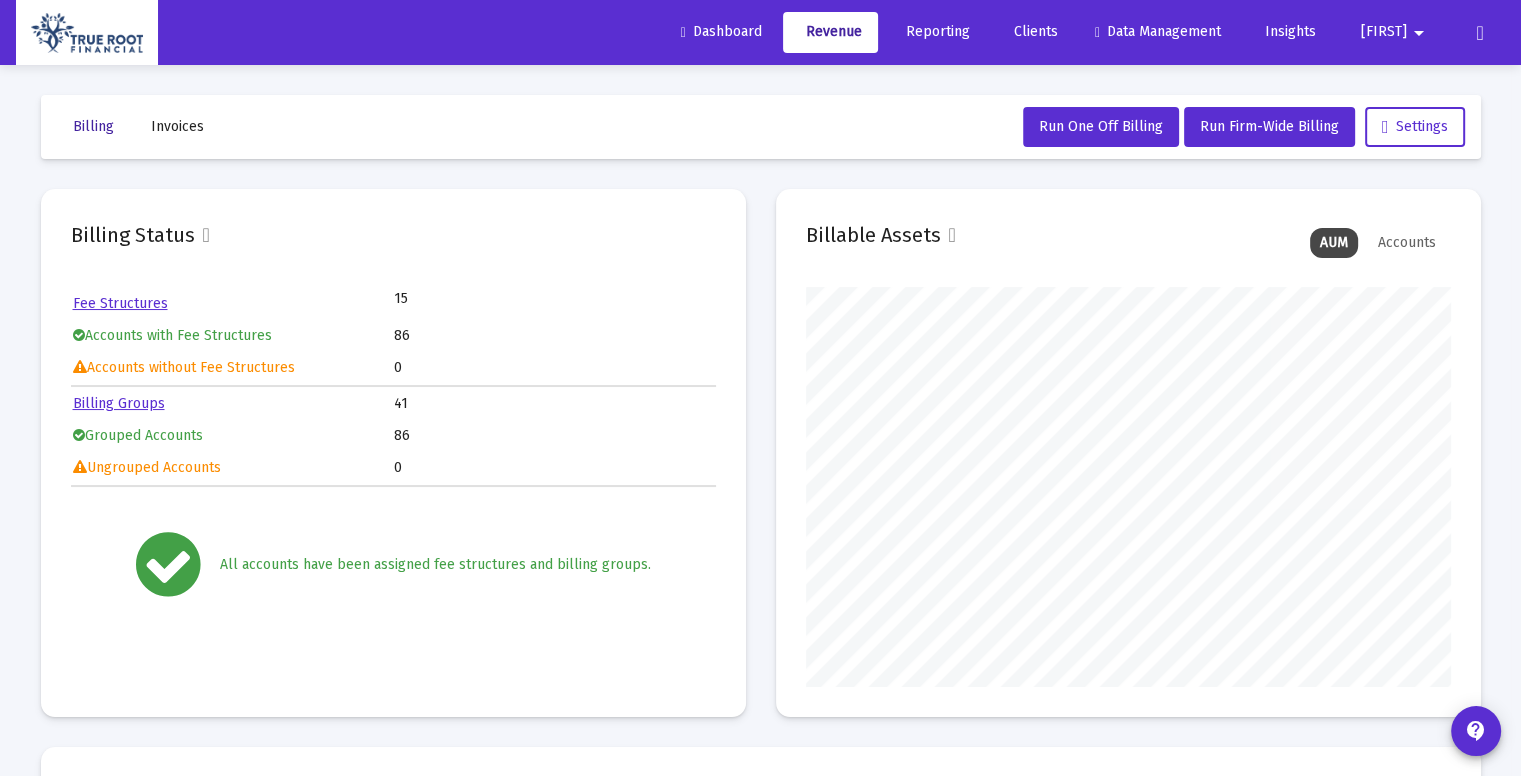 scroll, scrollTop: 999600, scrollLeft: 999355, axis: both 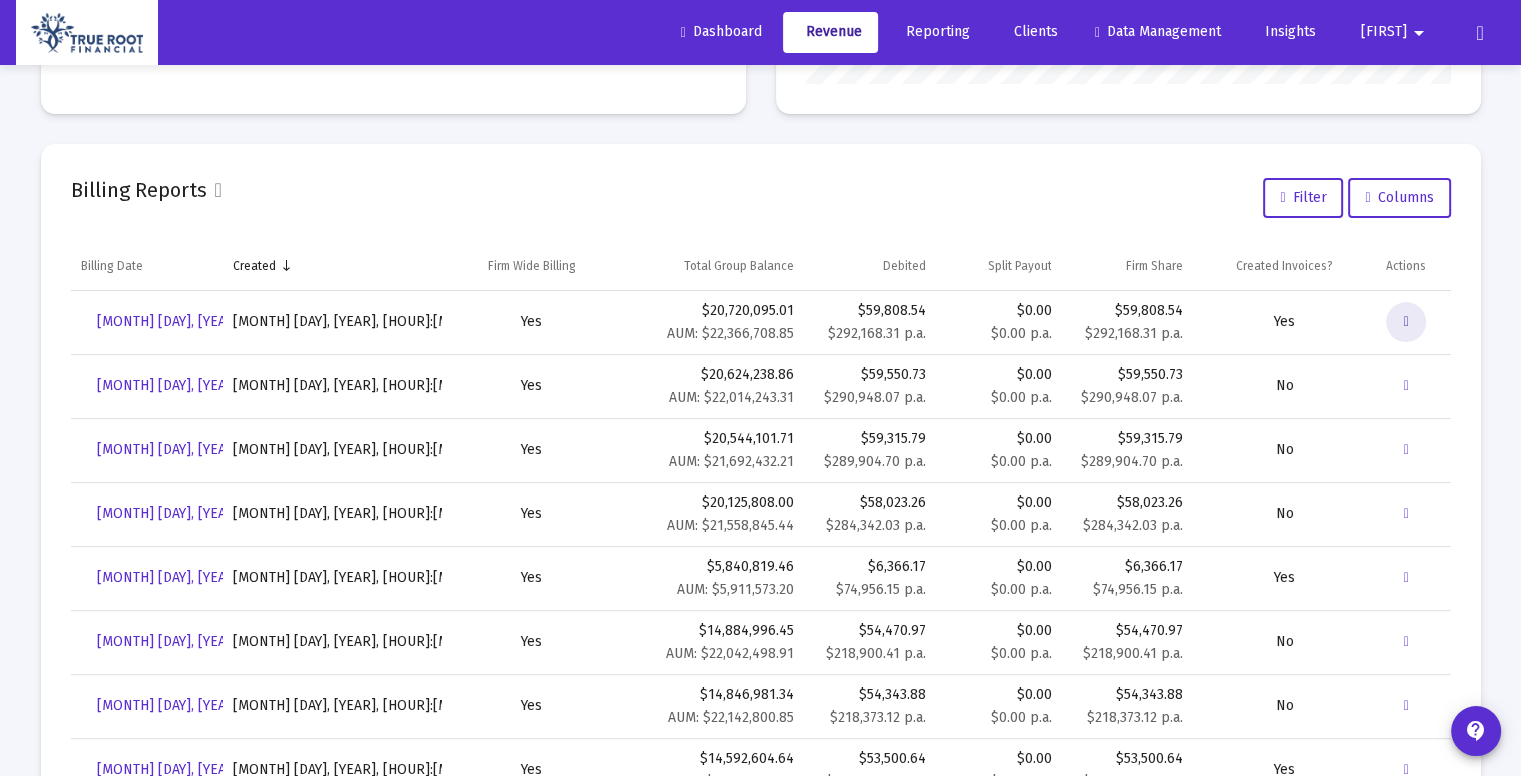 click at bounding box center (1406, 321) 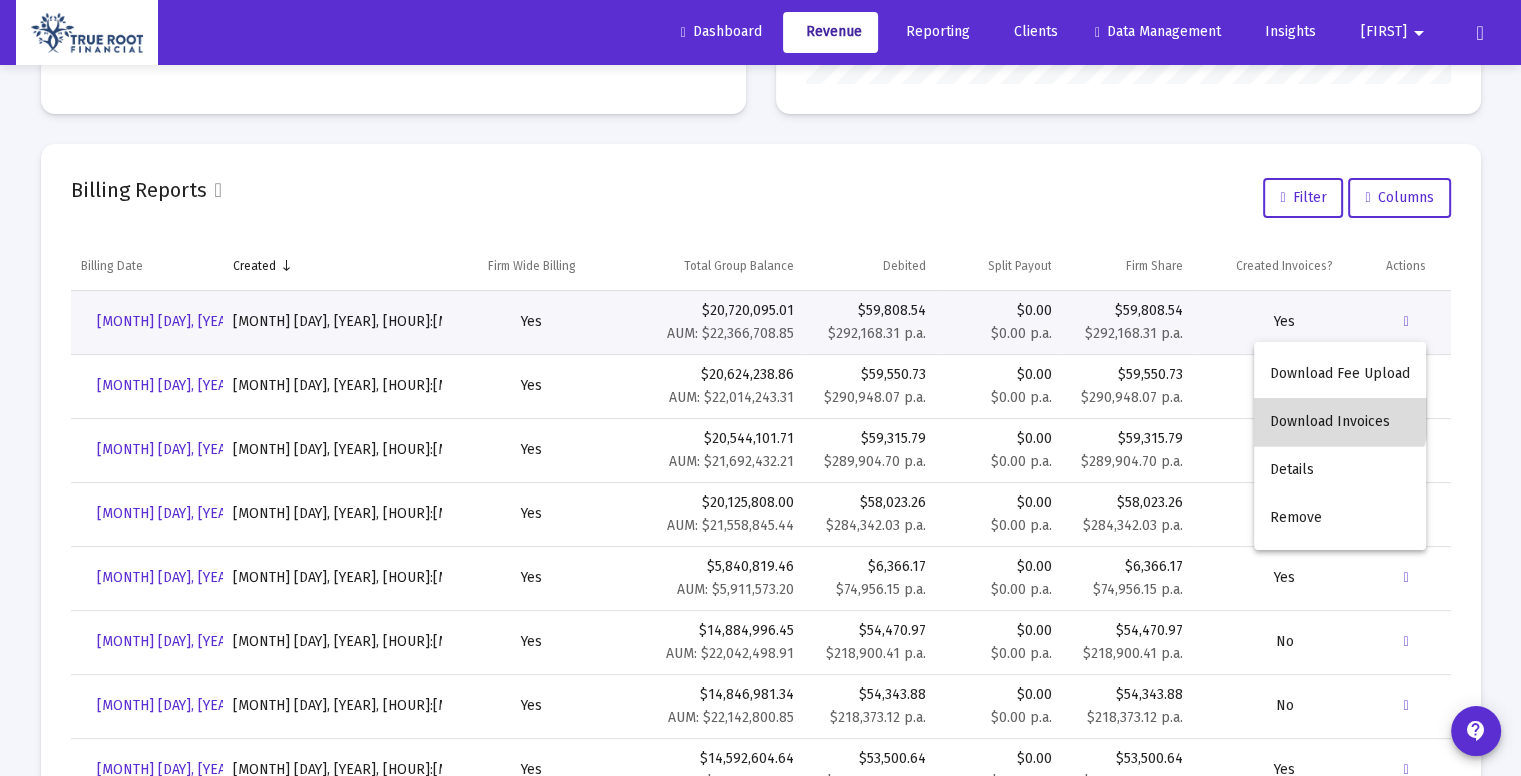 click on "Download Invoices" at bounding box center [1340, 422] 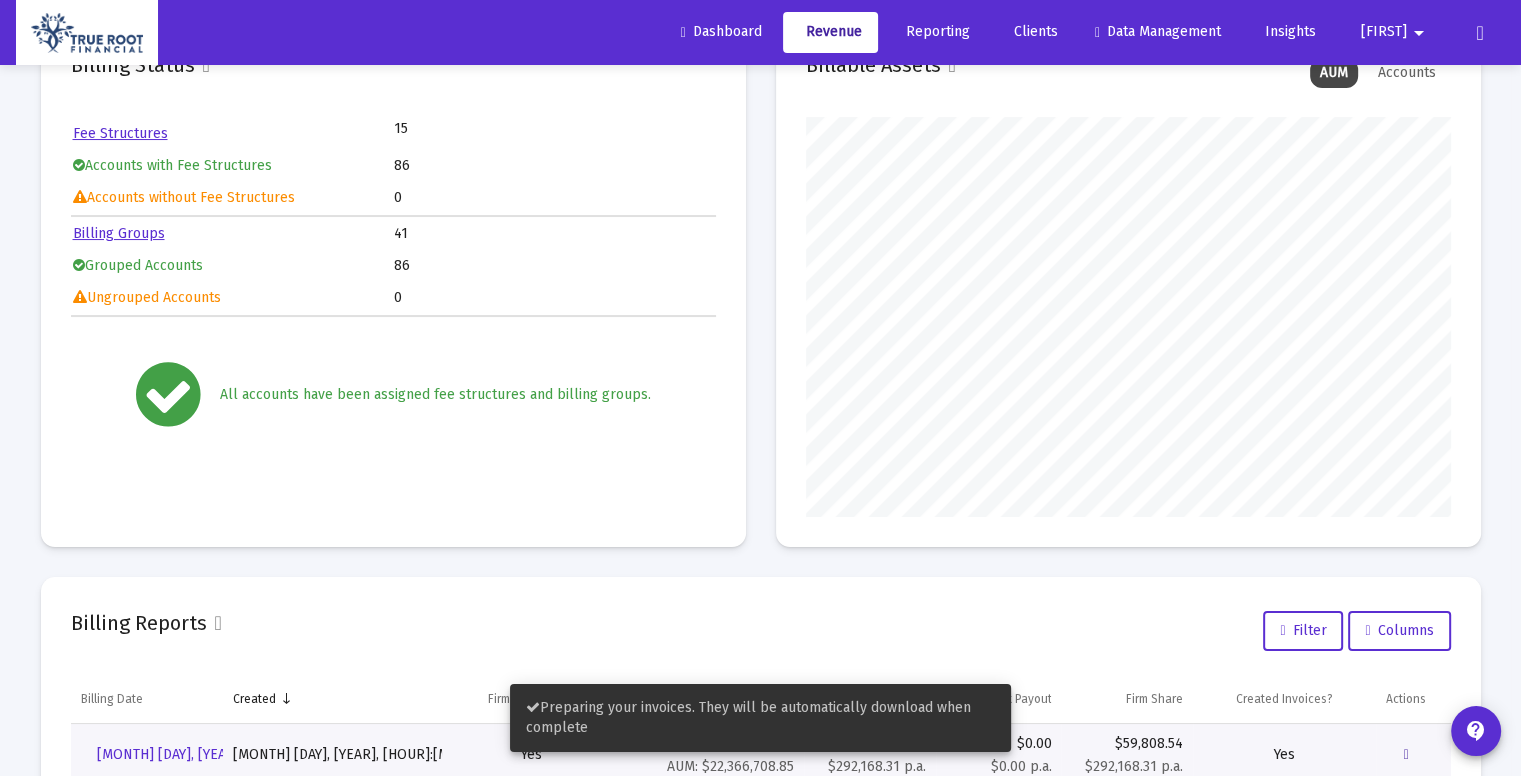 scroll, scrollTop: 0, scrollLeft: 0, axis: both 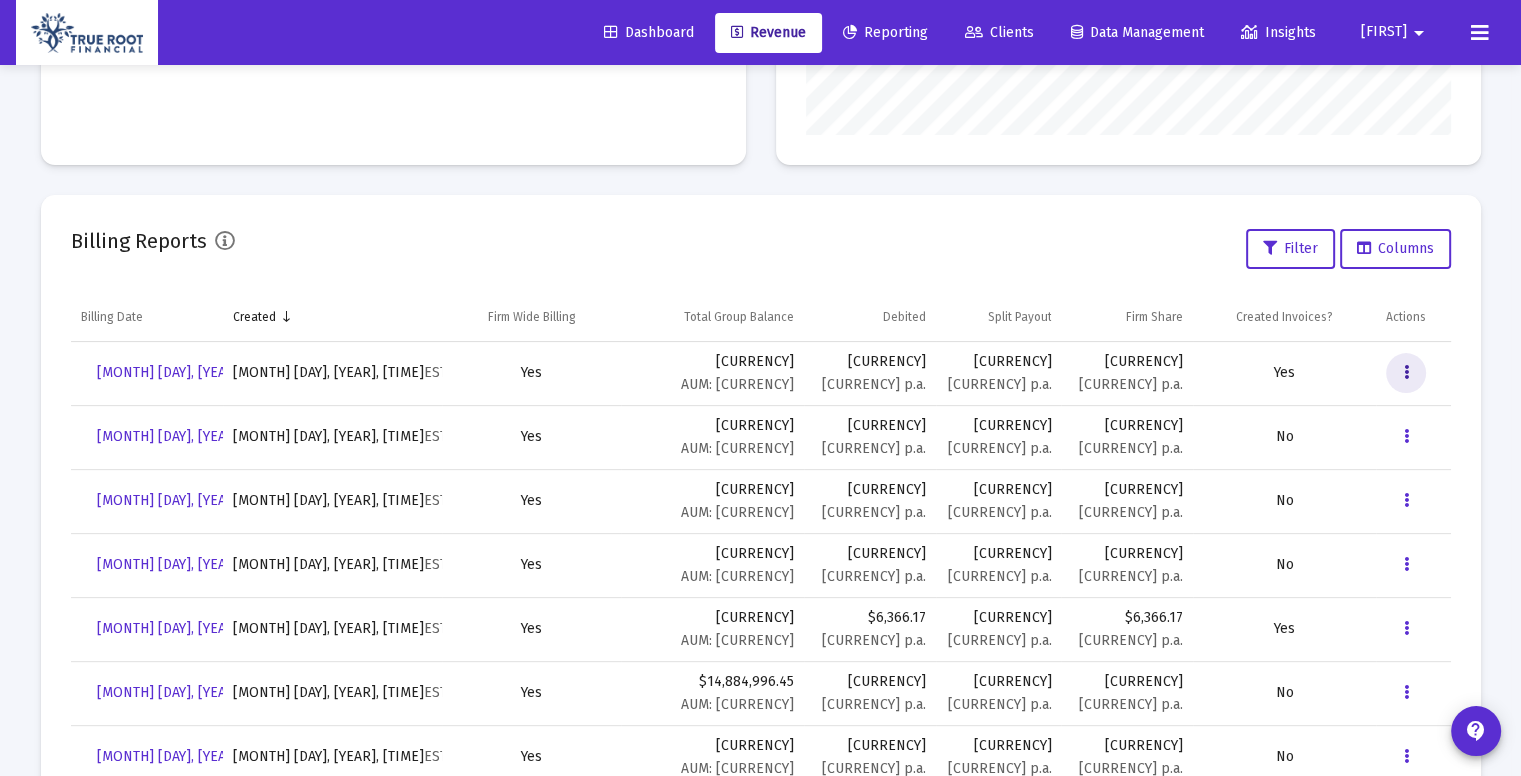 click at bounding box center (1406, 373) 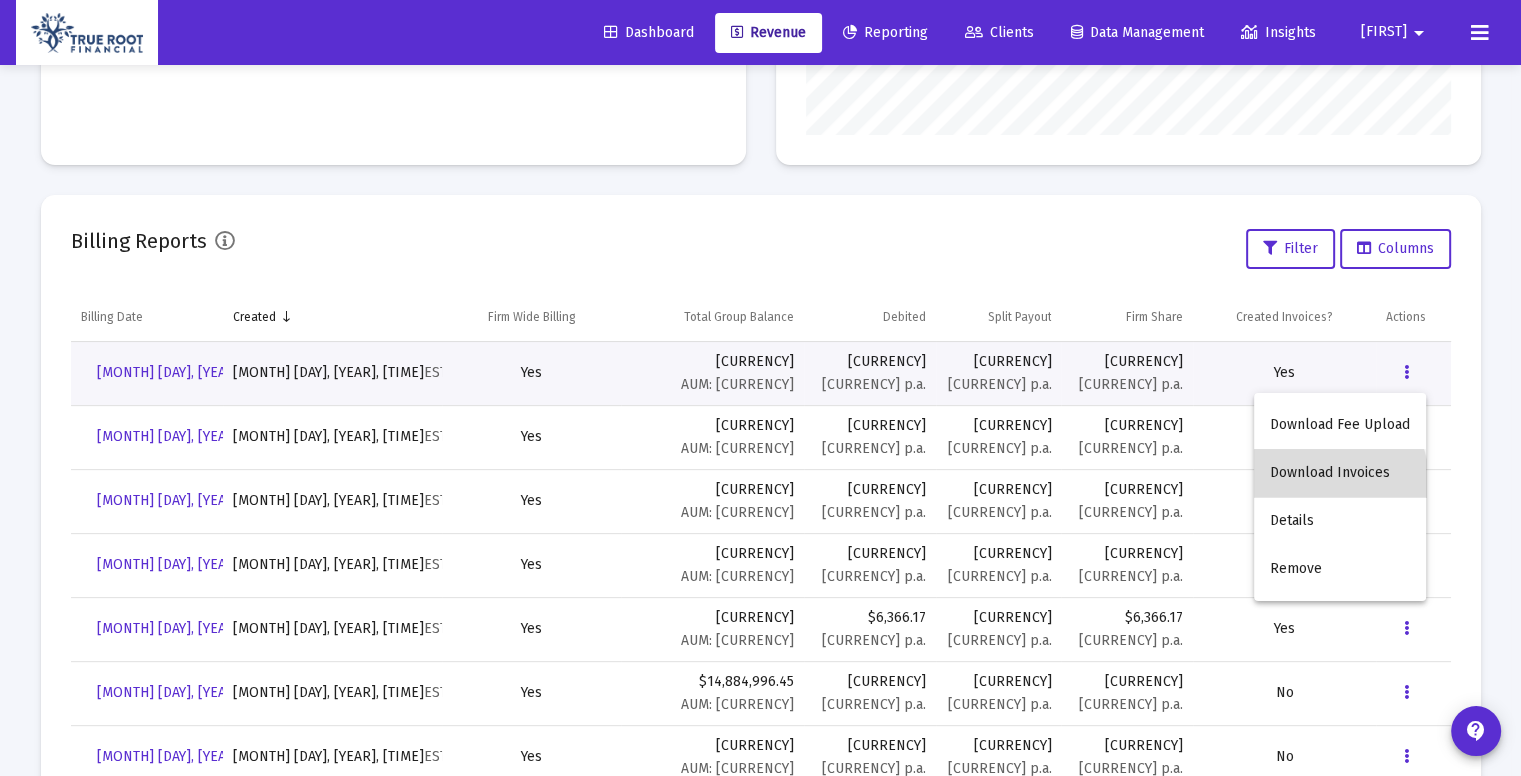 click on "Download Invoices" at bounding box center (1340, 473) 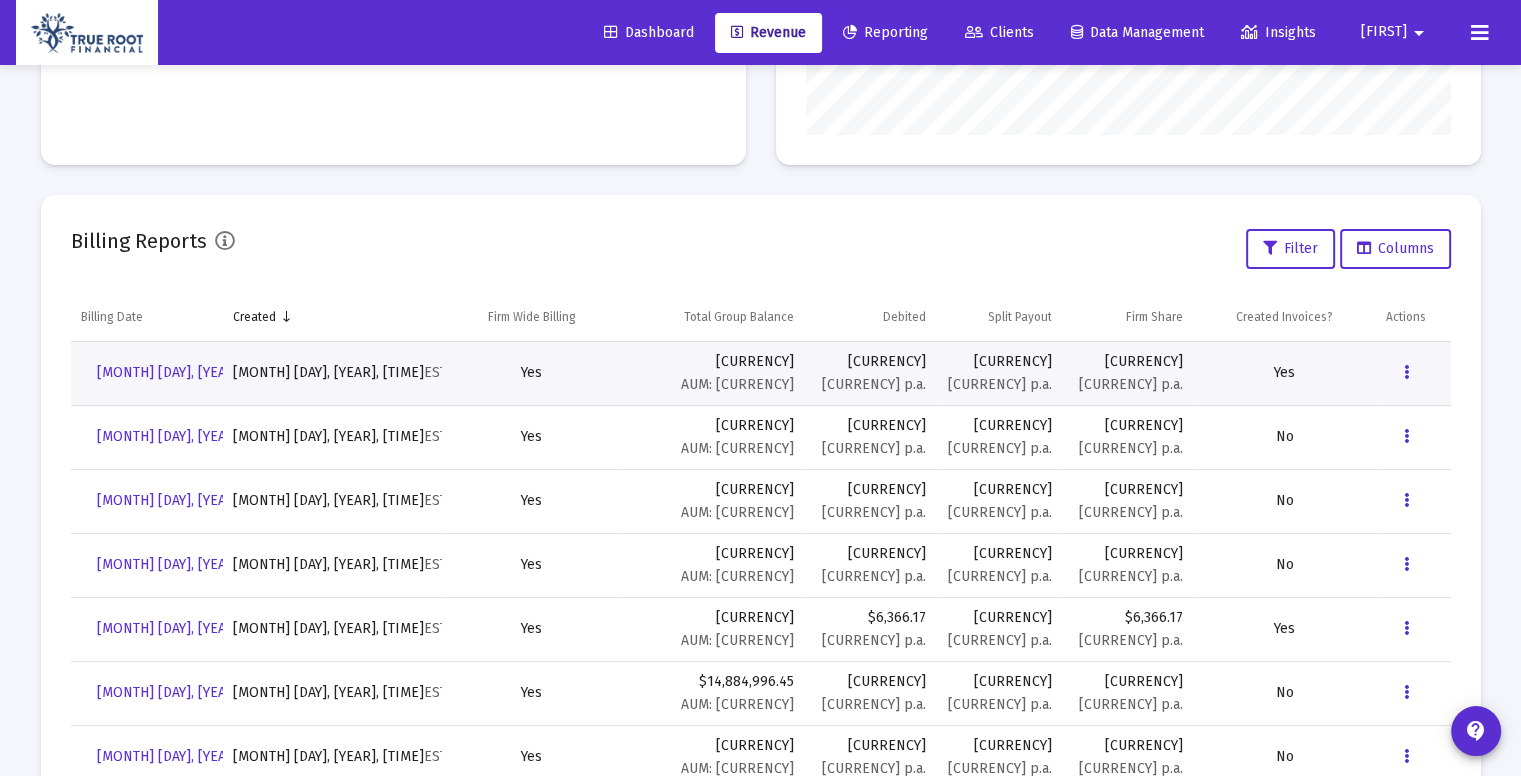 drag, startPoint x: 1045, startPoint y: 21, endPoint x: 1497, endPoint y: 144, distance: 468.43677 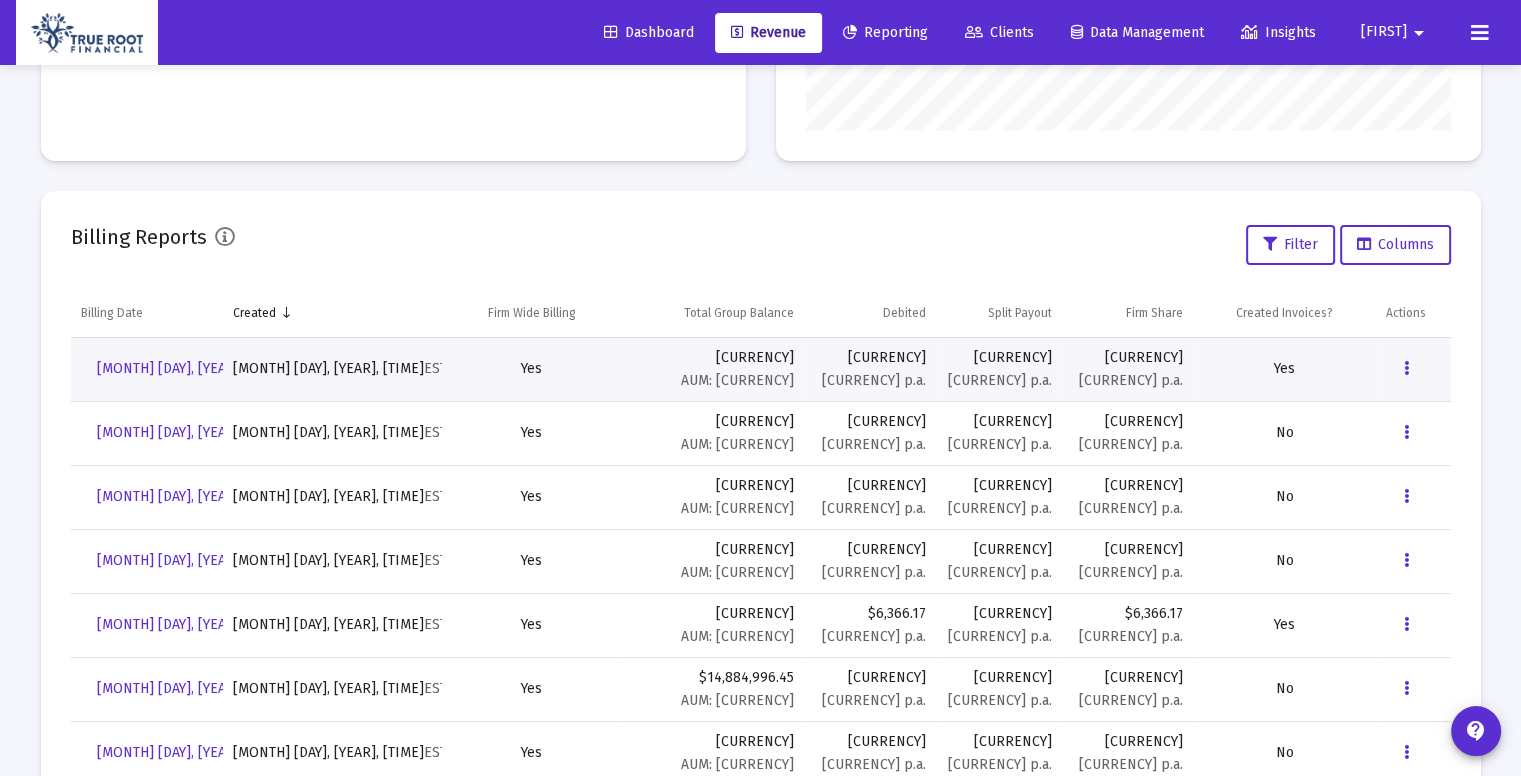 scroll, scrollTop: 559, scrollLeft: 0, axis: vertical 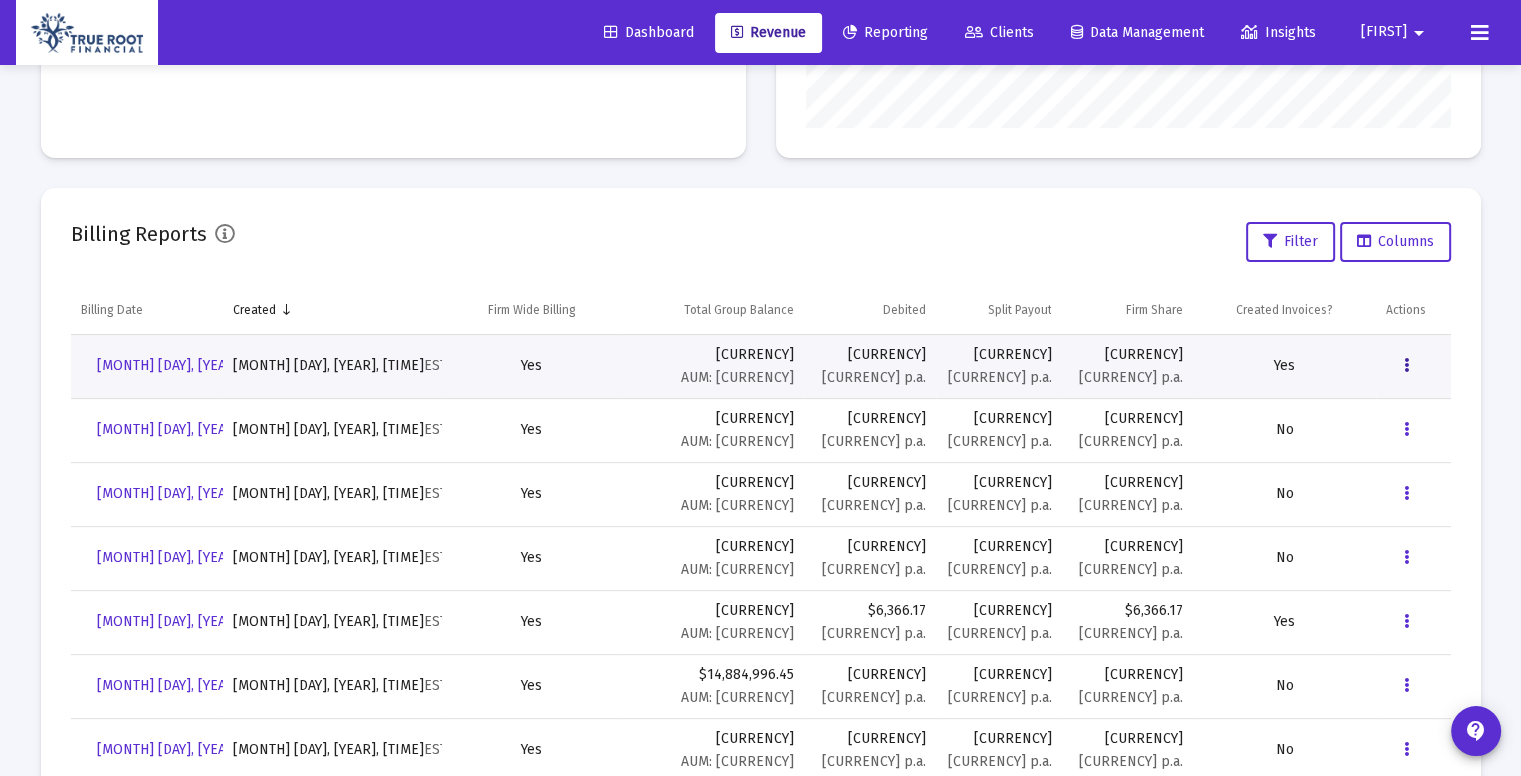 click at bounding box center (1406, 366) 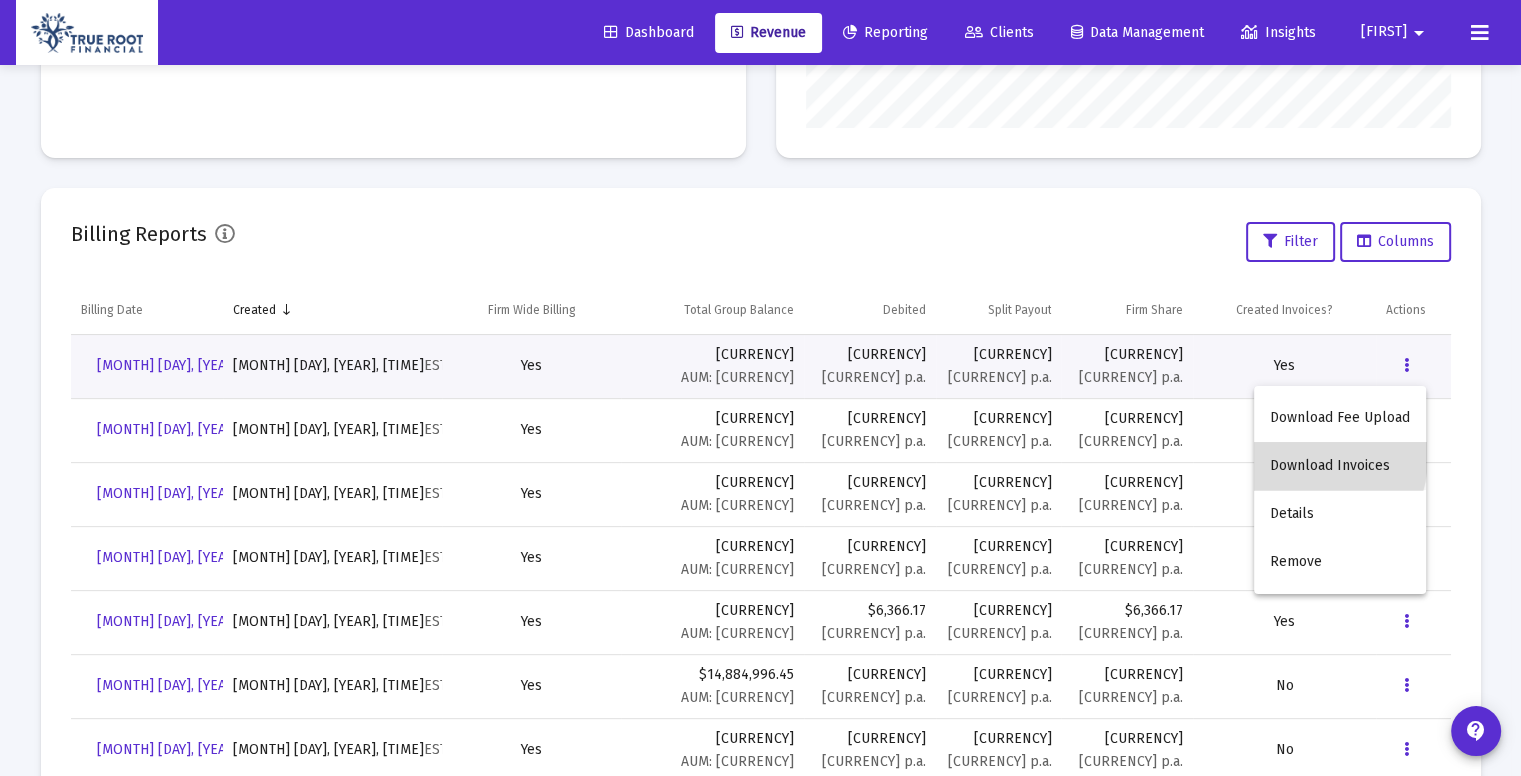 click on "Download Invoices" at bounding box center (1340, 466) 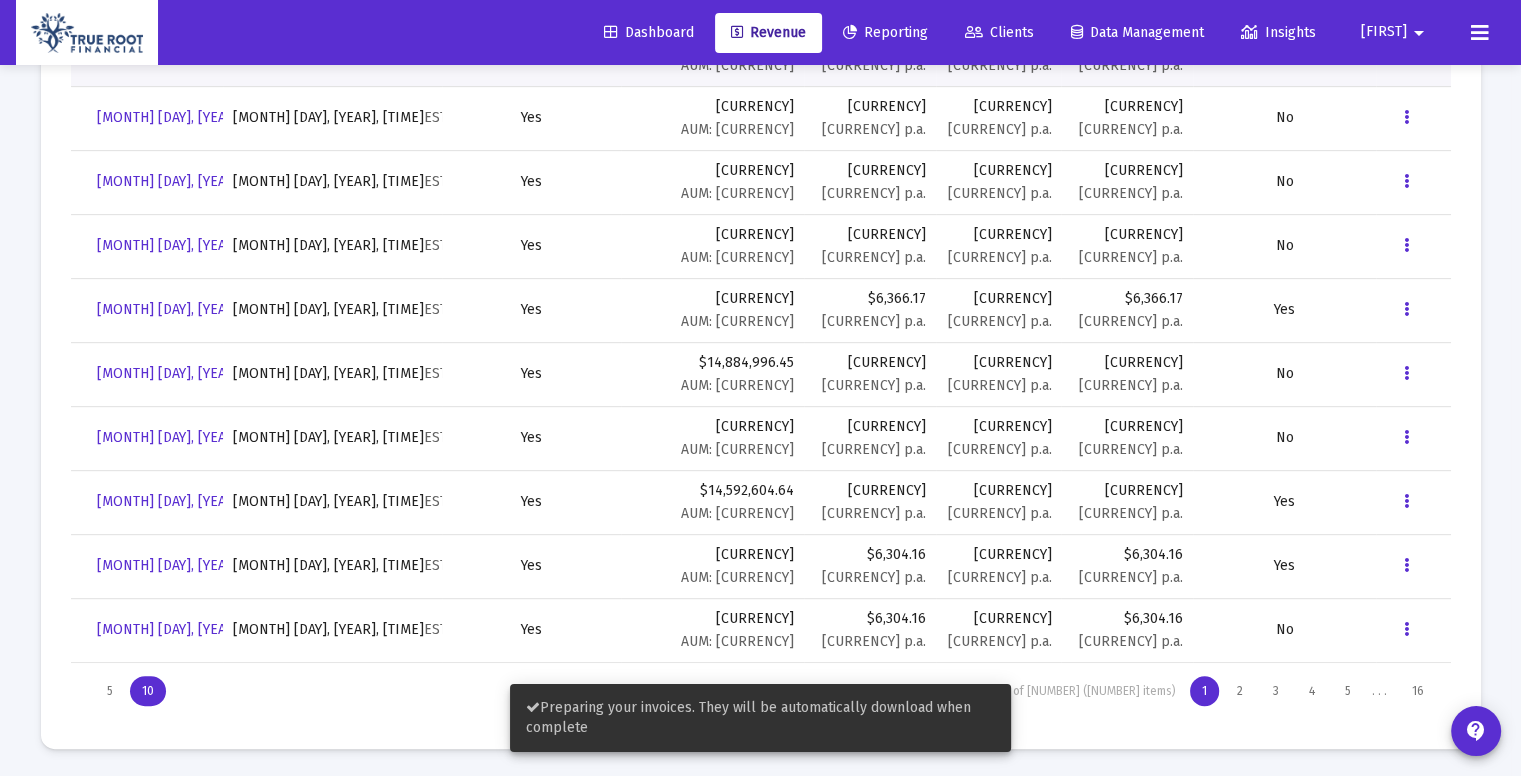 scroll, scrollTop: 0, scrollLeft: 0, axis: both 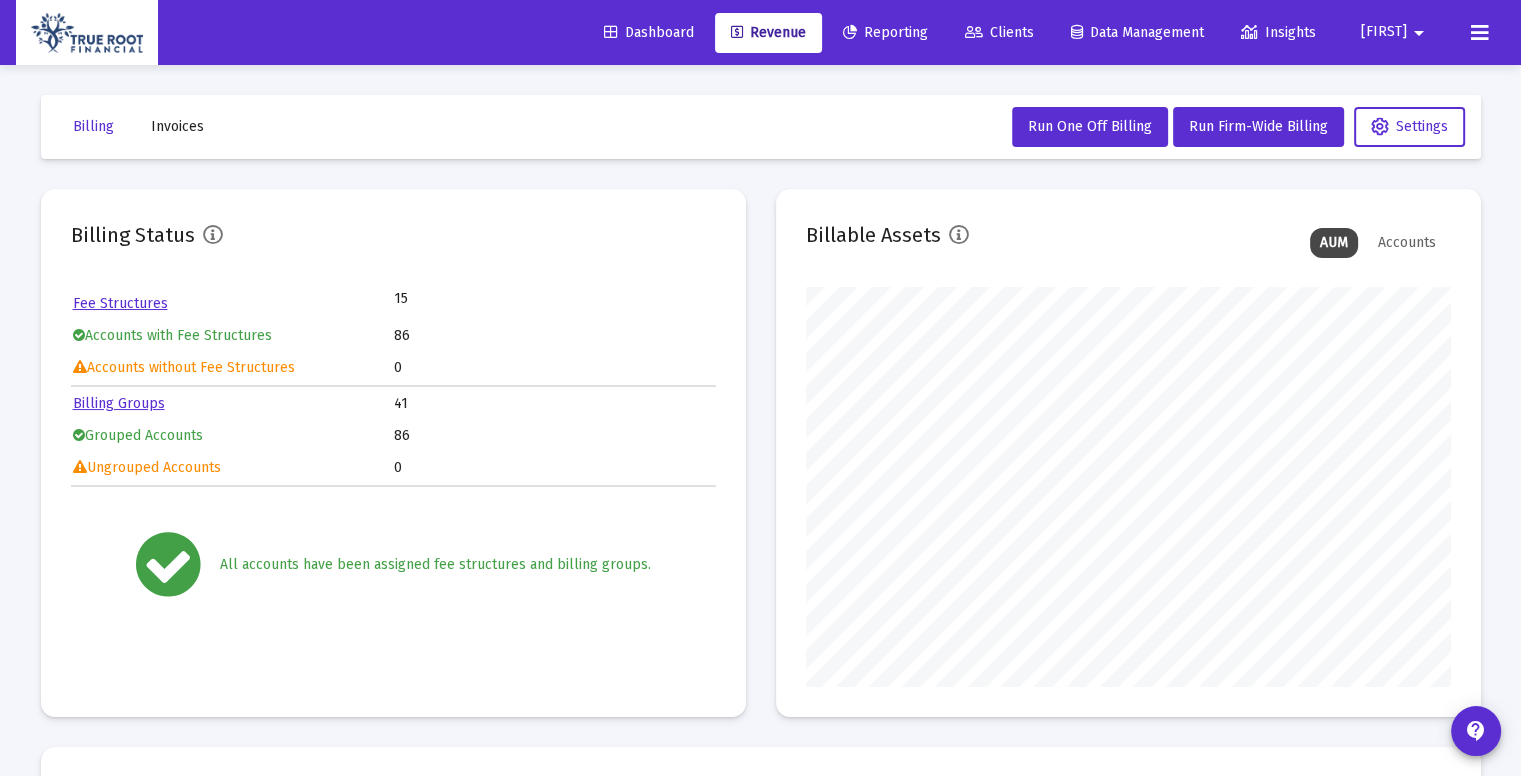 click on "Revenue" at bounding box center (768, 32) 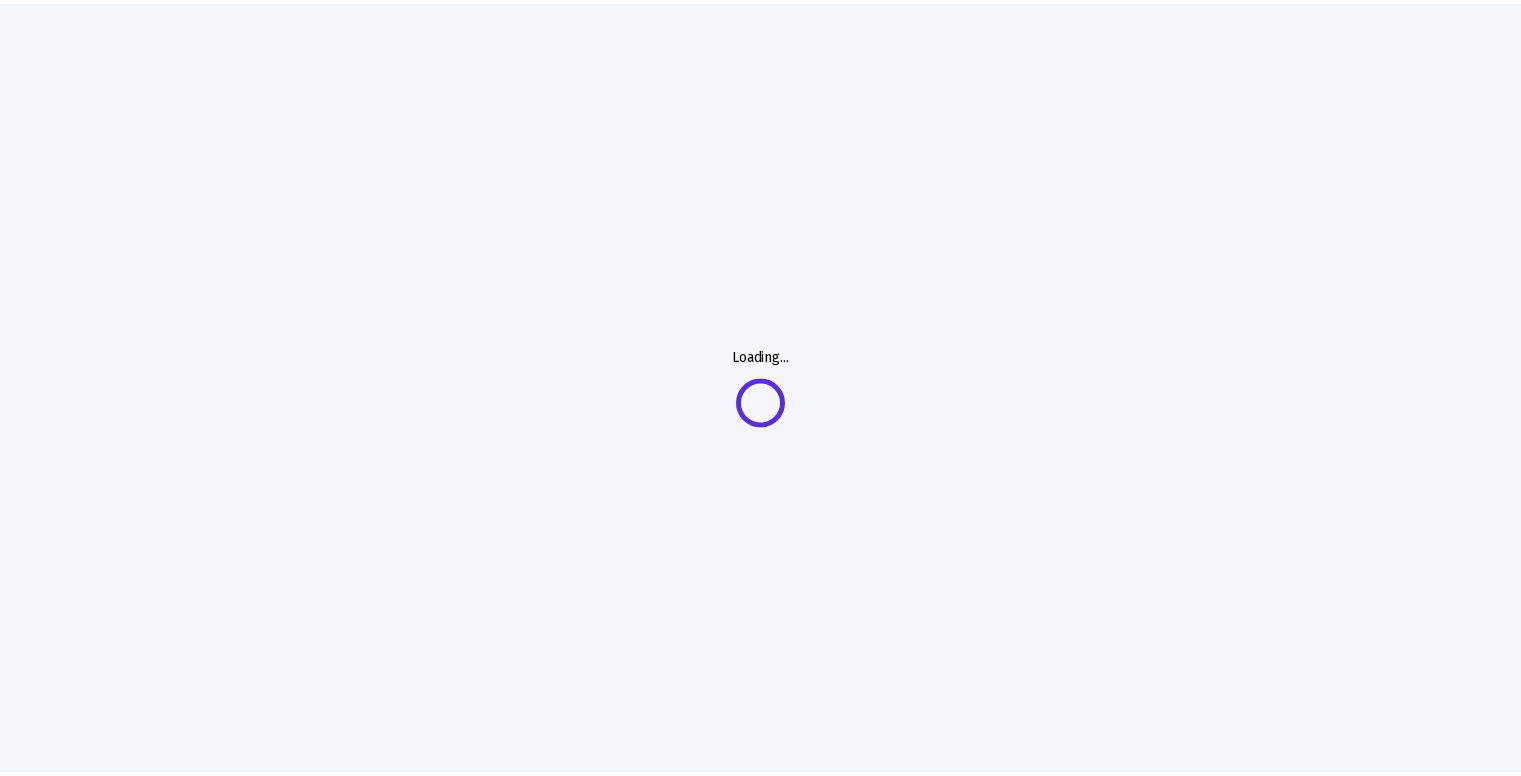 scroll, scrollTop: 0, scrollLeft: 0, axis: both 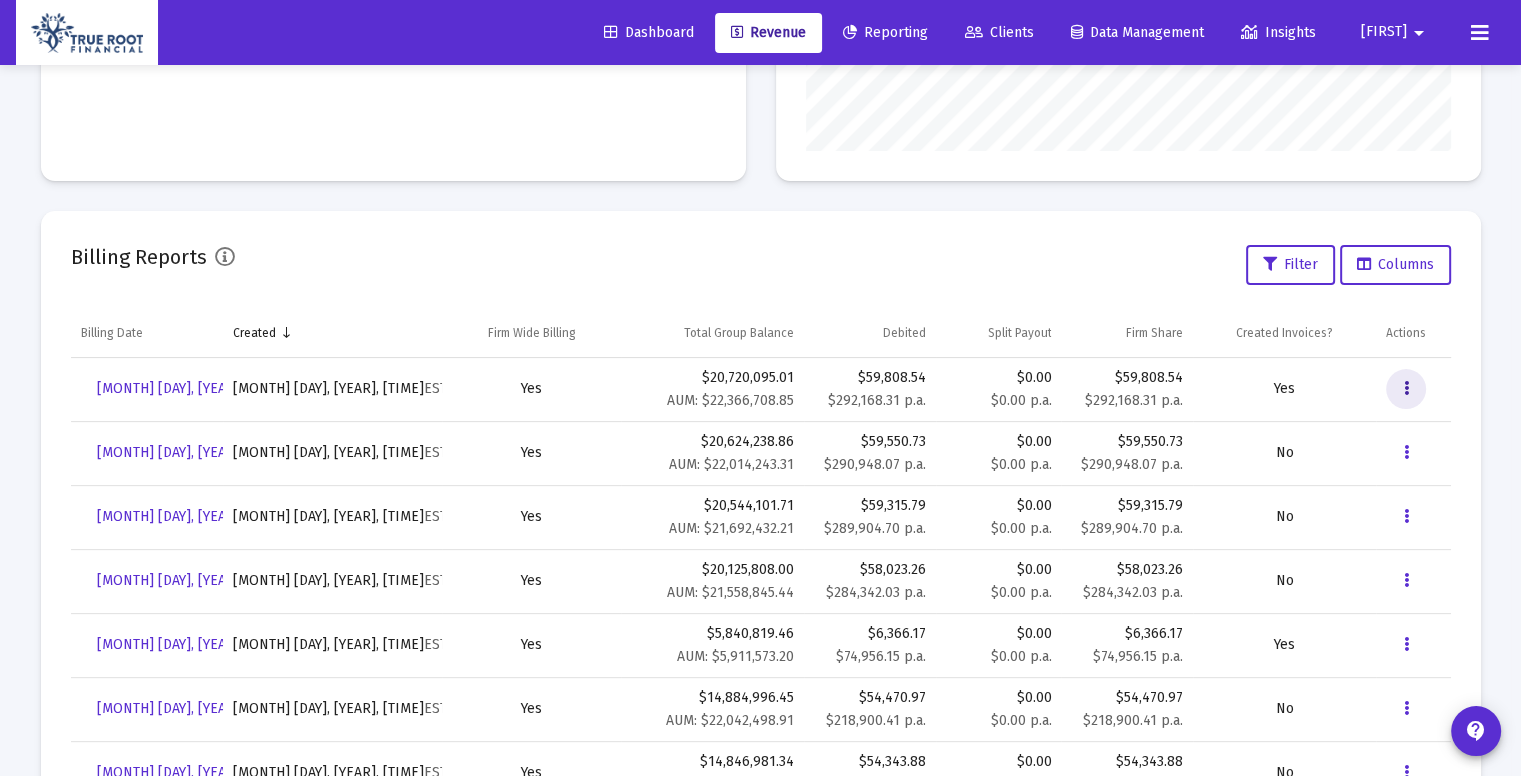 click at bounding box center [1406, 389] 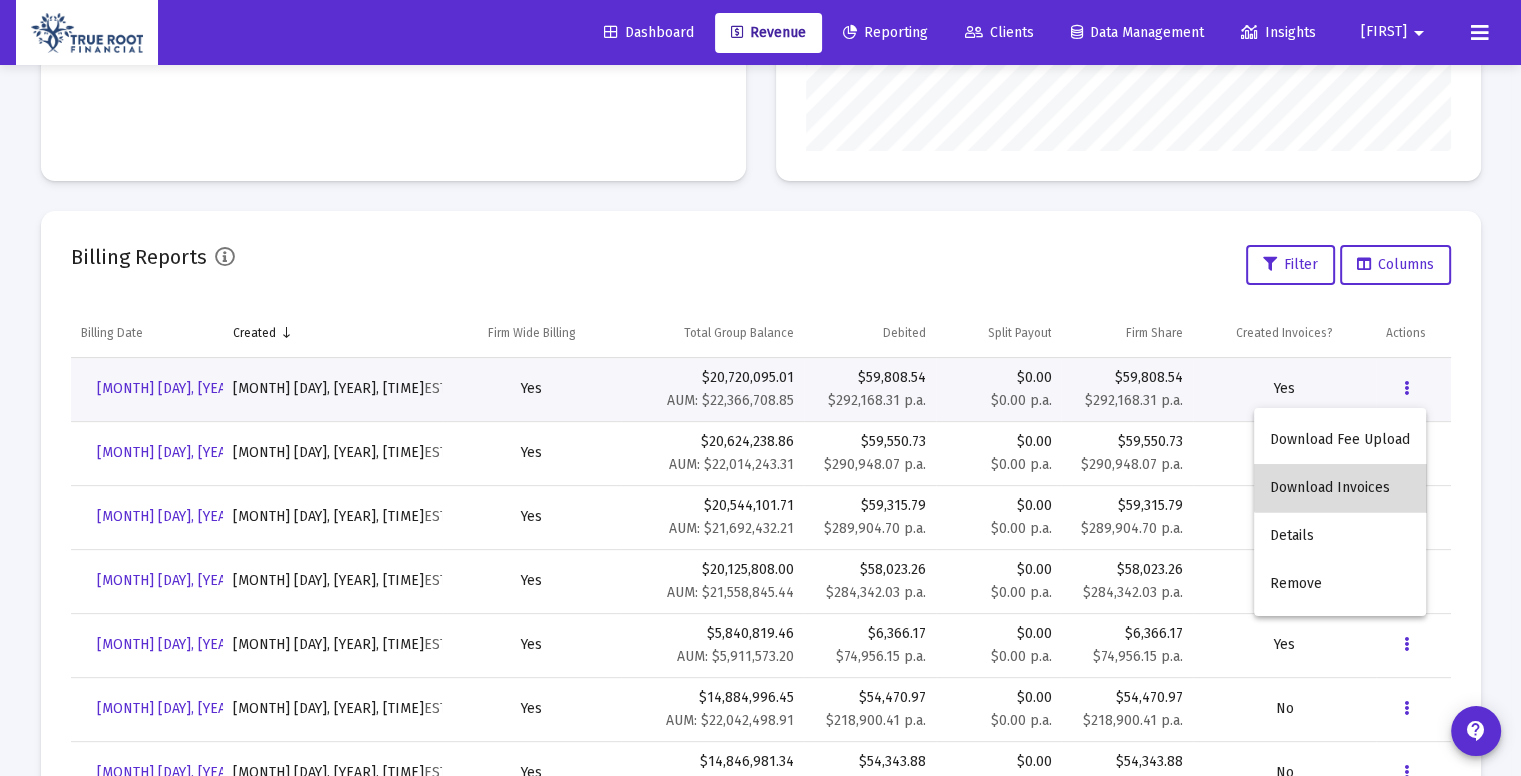 click on "Download Invoices" at bounding box center (1340, 488) 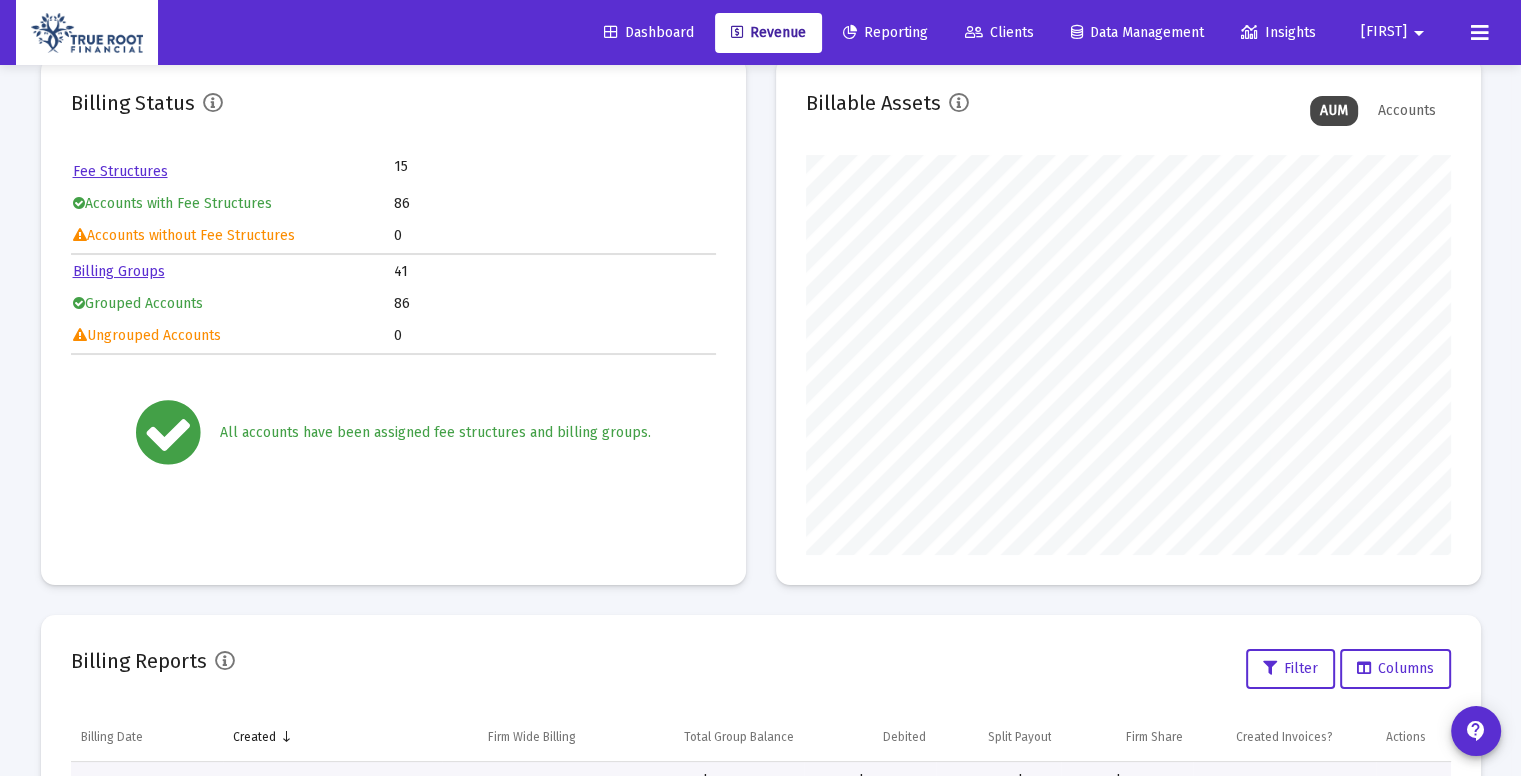 scroll, scrollTop: 0, scrollLeft: 0, axis: both 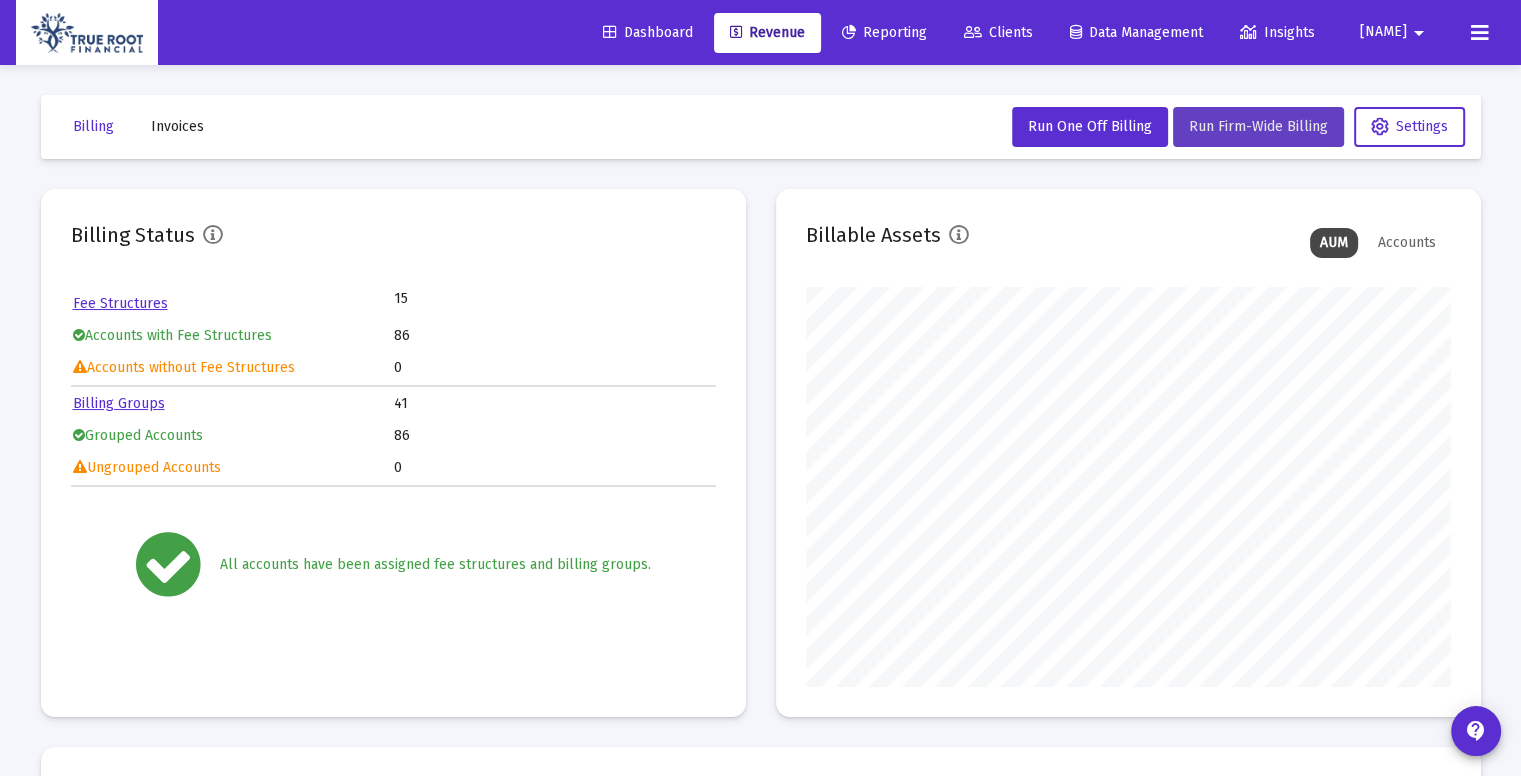click on "Run Firm-Wide Billing" at bounding box center [1258, 127] 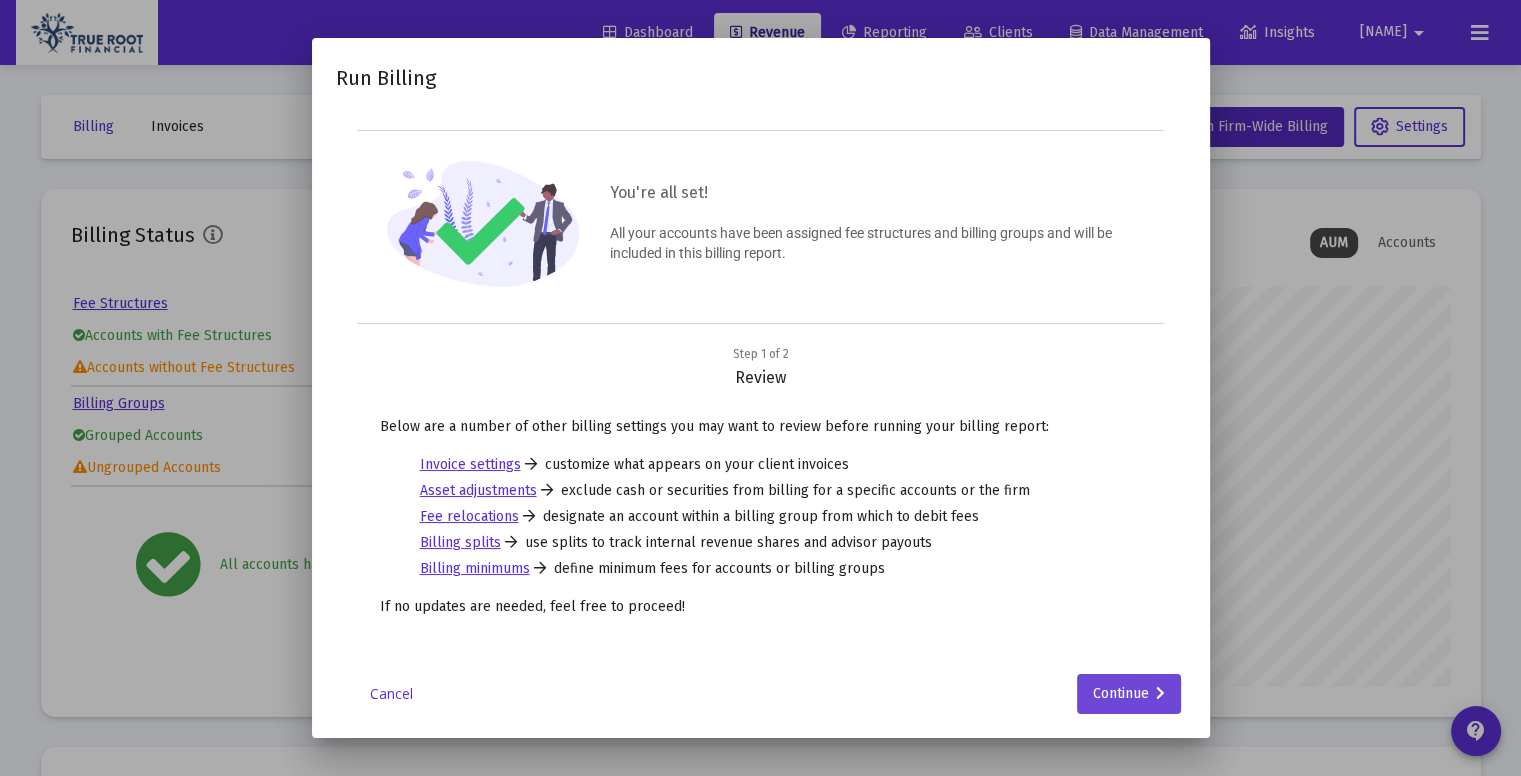 click on "Run Billing You're all set!  All your accounts have been assigned fee structures and billing groups and will be included in this billing report.  1 2  Step 1 of 2   Review   Below are a number of other billing settings you may want to review before running your billing report:   Invoice settings   customize what appears on your client invoices   Asset adjustments   exclude cash or securities from billing for a specific accounts or the firm   Fee relocations   designate an account within a billing group from which to debit fees   Billing splits   use splits to track internal revenue shares and advisor payouts   Billing minimums   define minimum fees for accounts or billing groups   If no updates are needed, feel free to proceed!  Cancel  Continue" at bounding box center (761, 388) 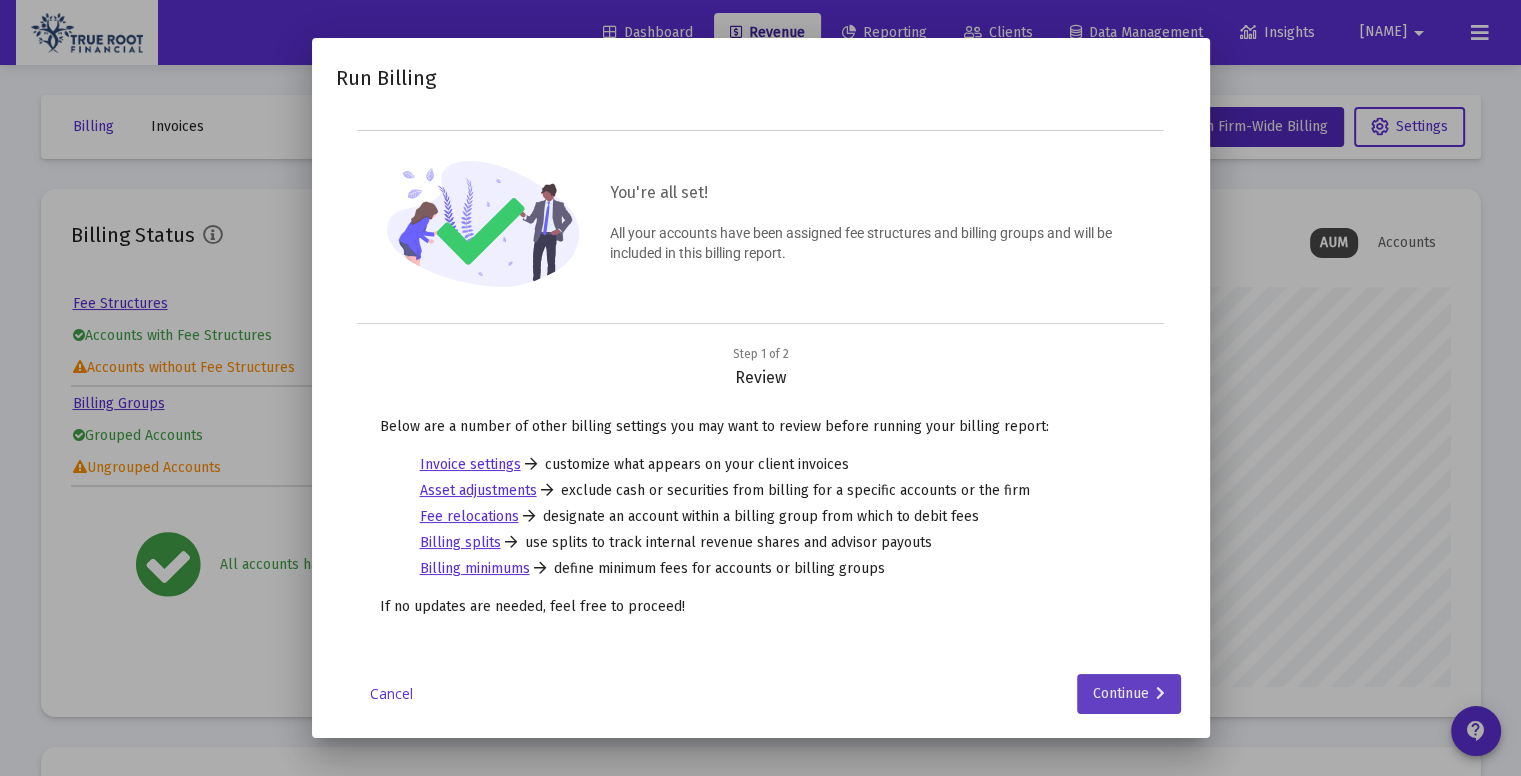 click on "Continue" at bounding box center [1129, 694] 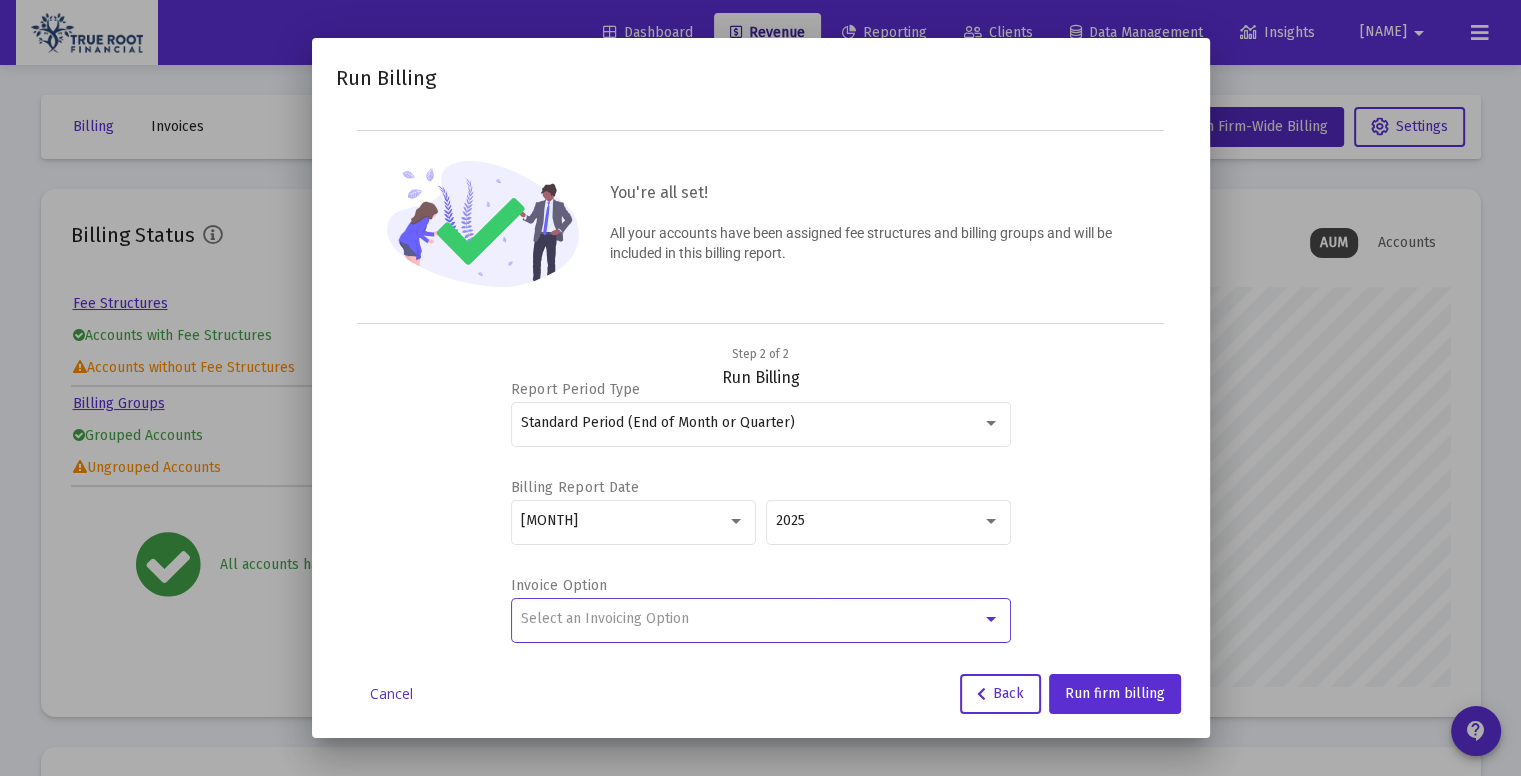 click on "Select an Invoicing Option" at bounding box center (751, 619) 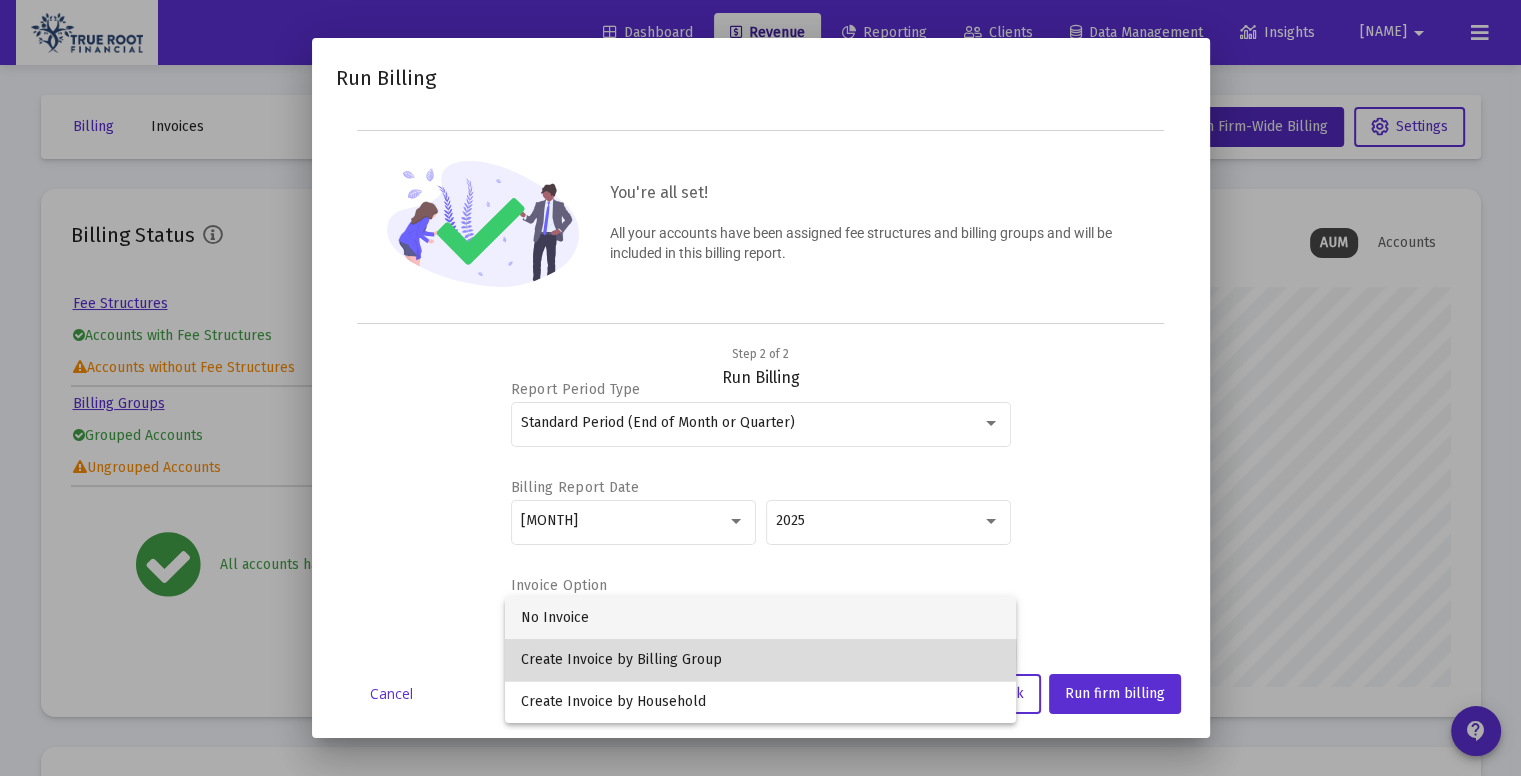 click on "Create Invoice by Billing Group" at bounding box center [760, 660] 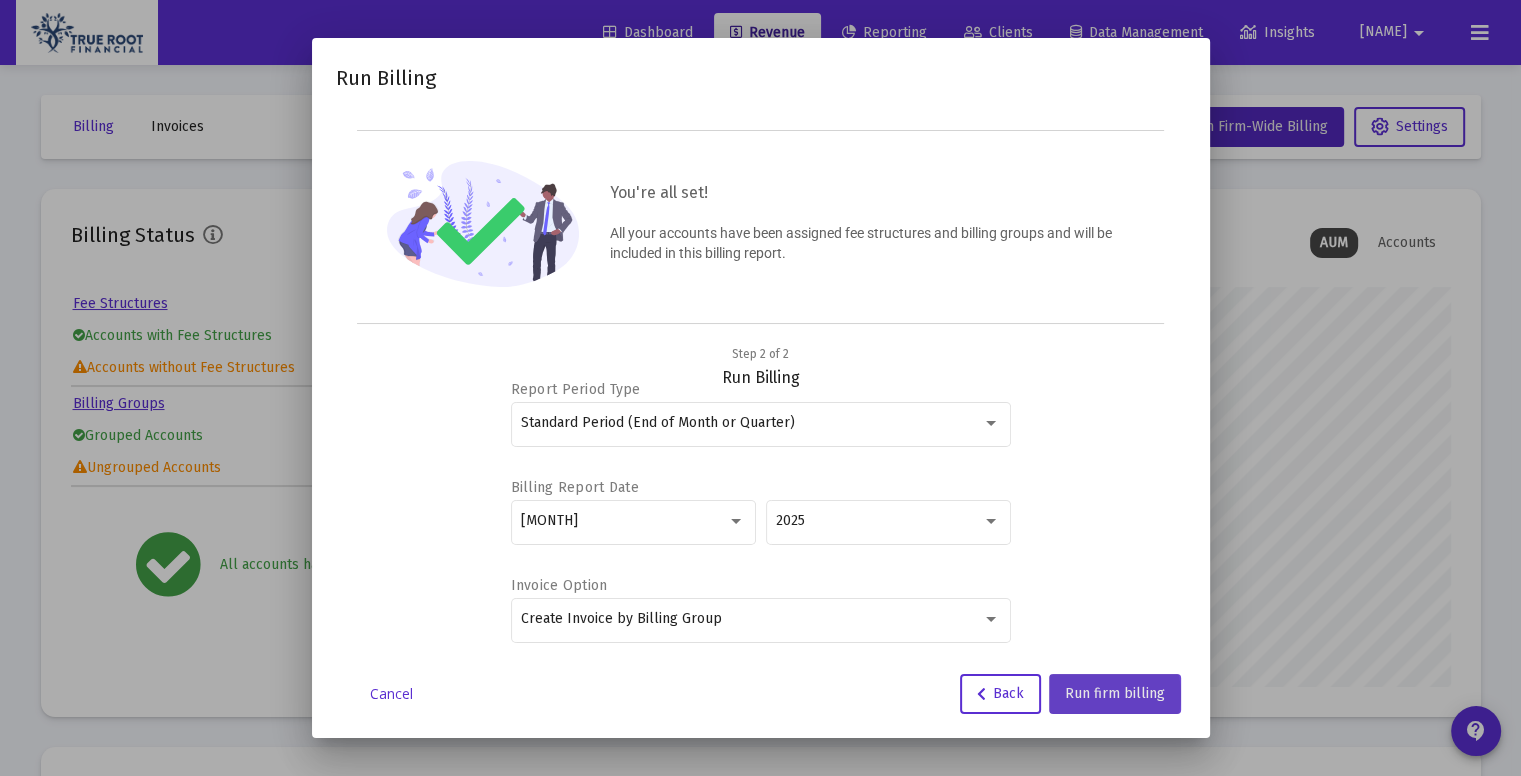 click on "Run firm billing" at bounding box center [1115, 693] 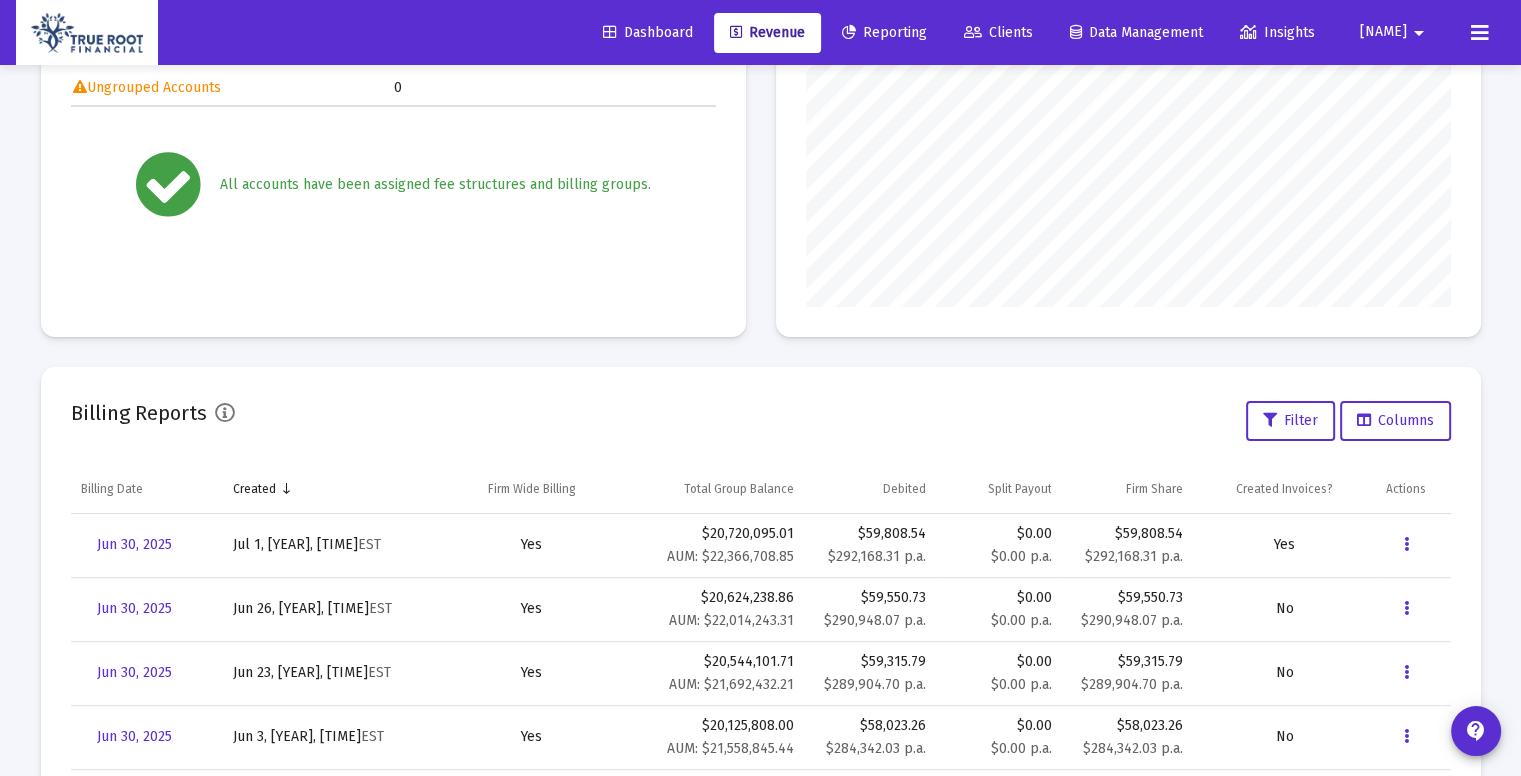 scroll, scrollTop: 0, scrollLeft: 0, axis: both 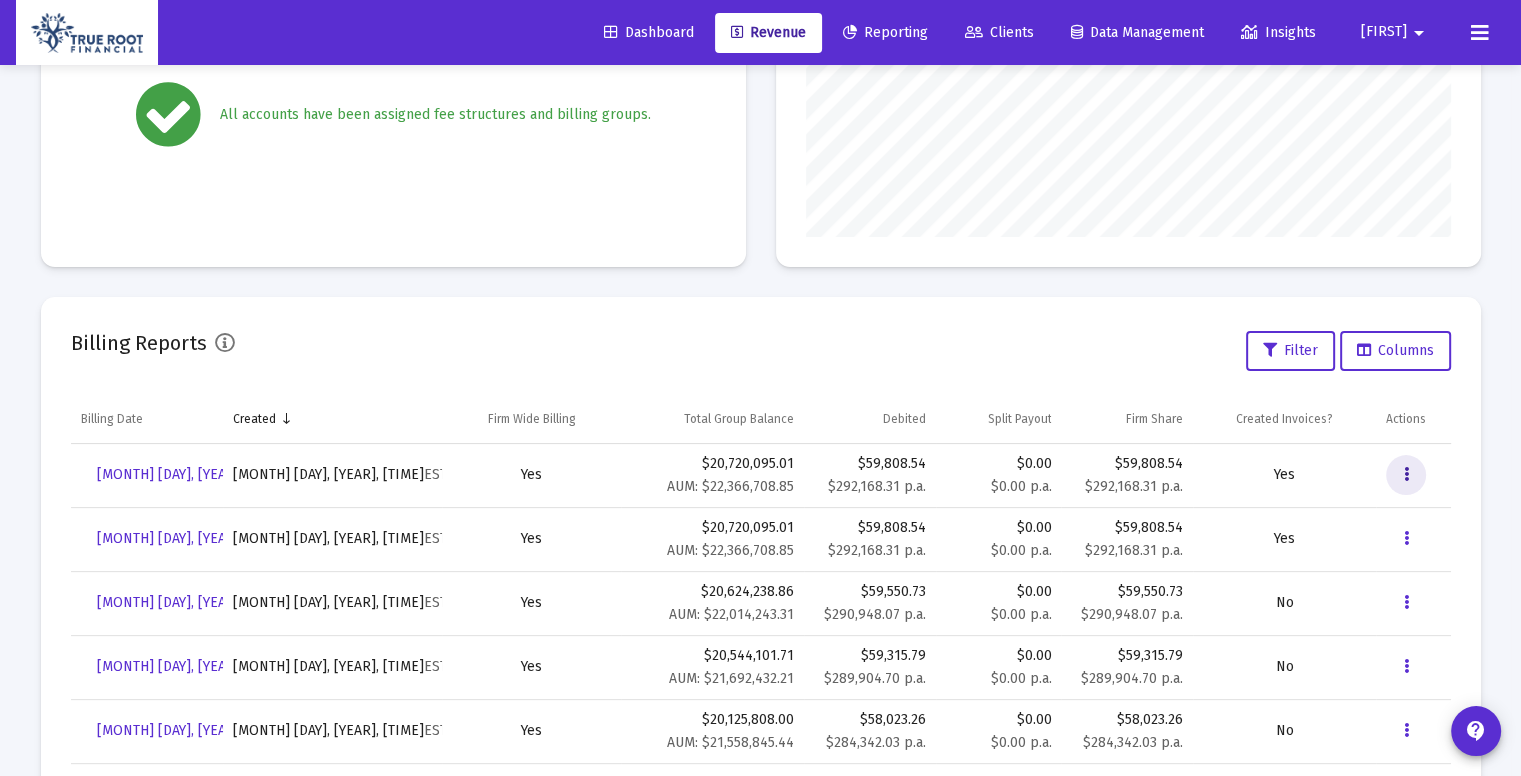 click at bounding box center (1406, 475) 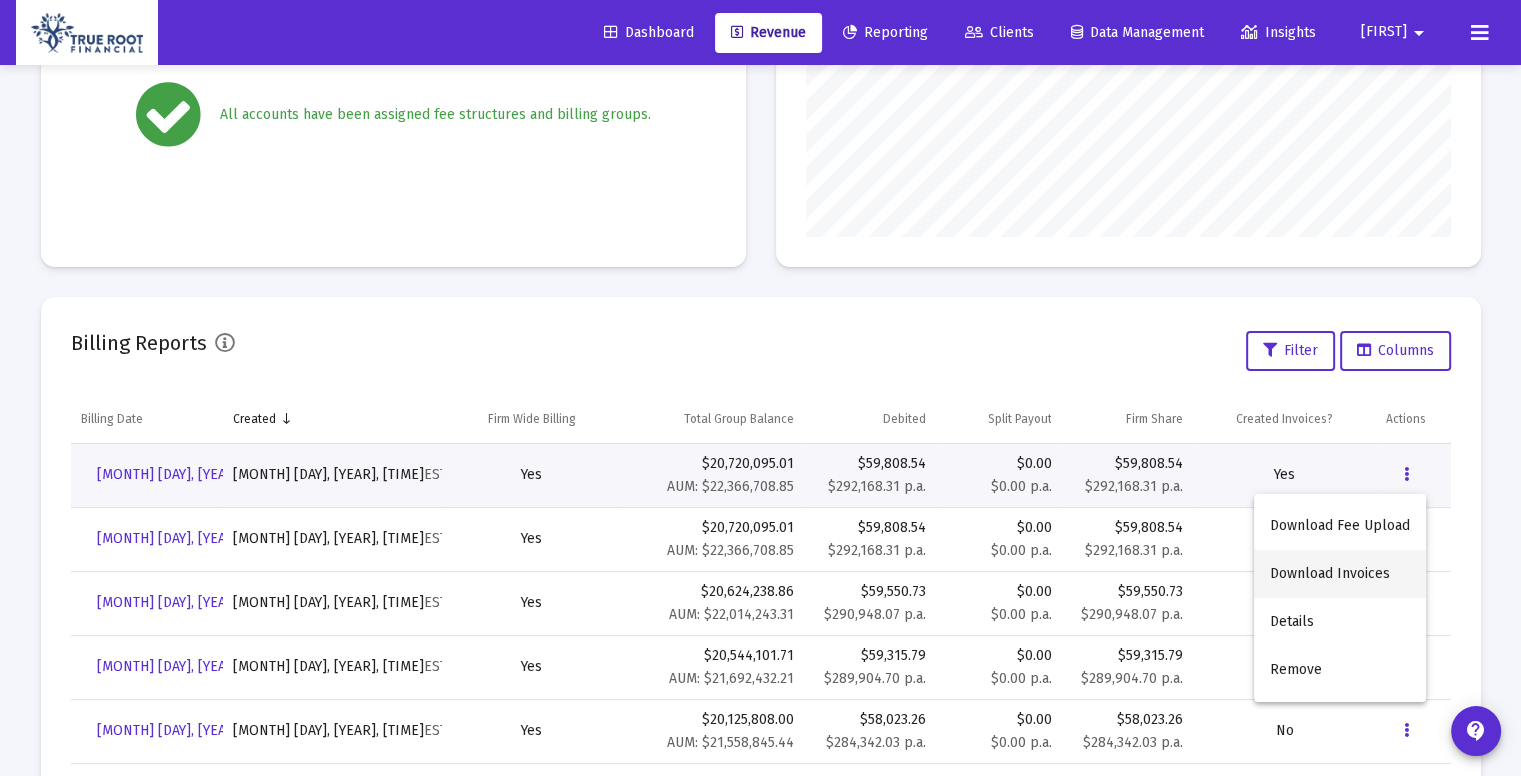 click on "Download Invoices" at bounding box center (1340, 574) 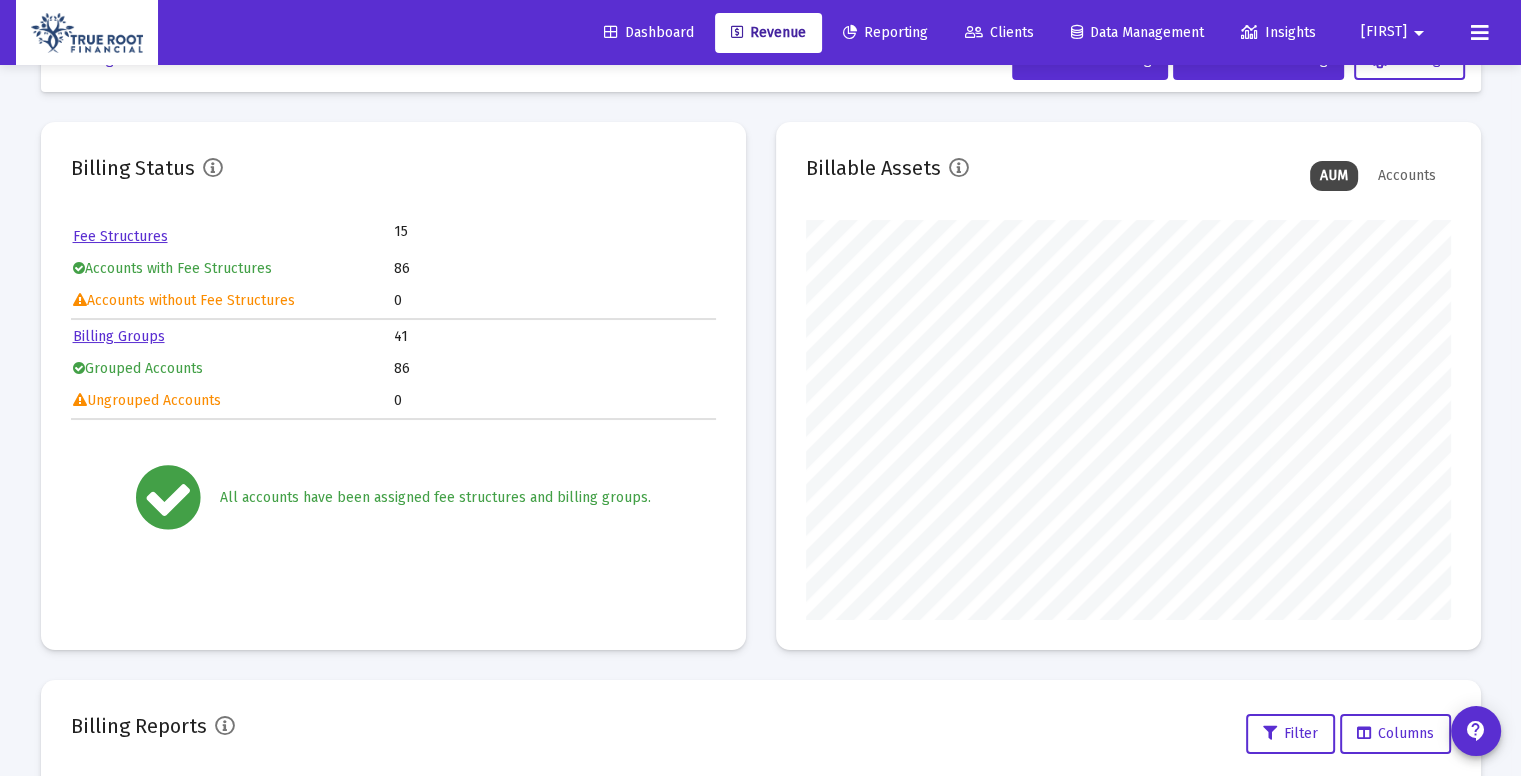 scroll, scrollTop: 562, scrollLeft: 0, axis: vertical 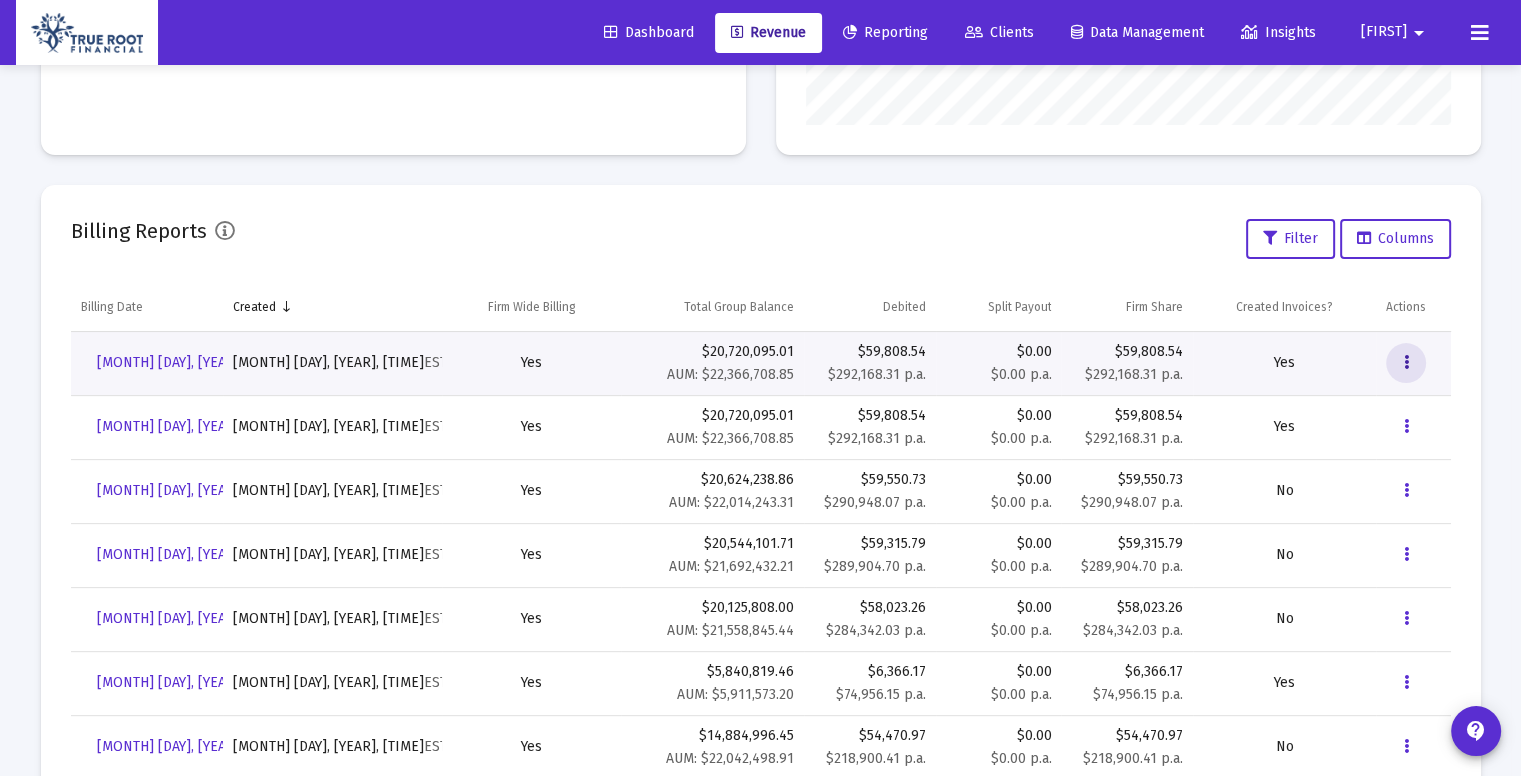 click at bounding box center (1406, 363) 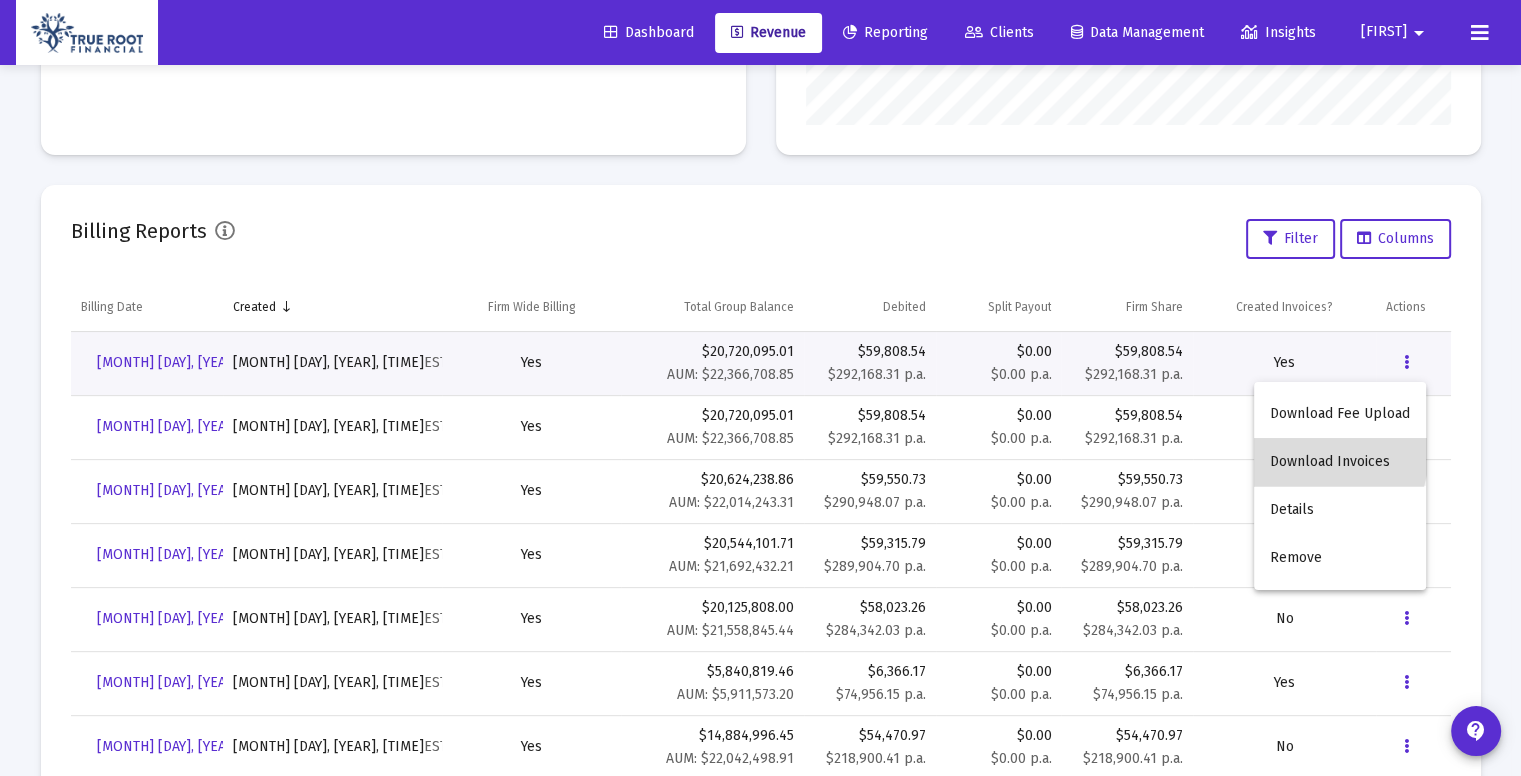 click on "Download Invoices" at bounding box center (1340, 462) 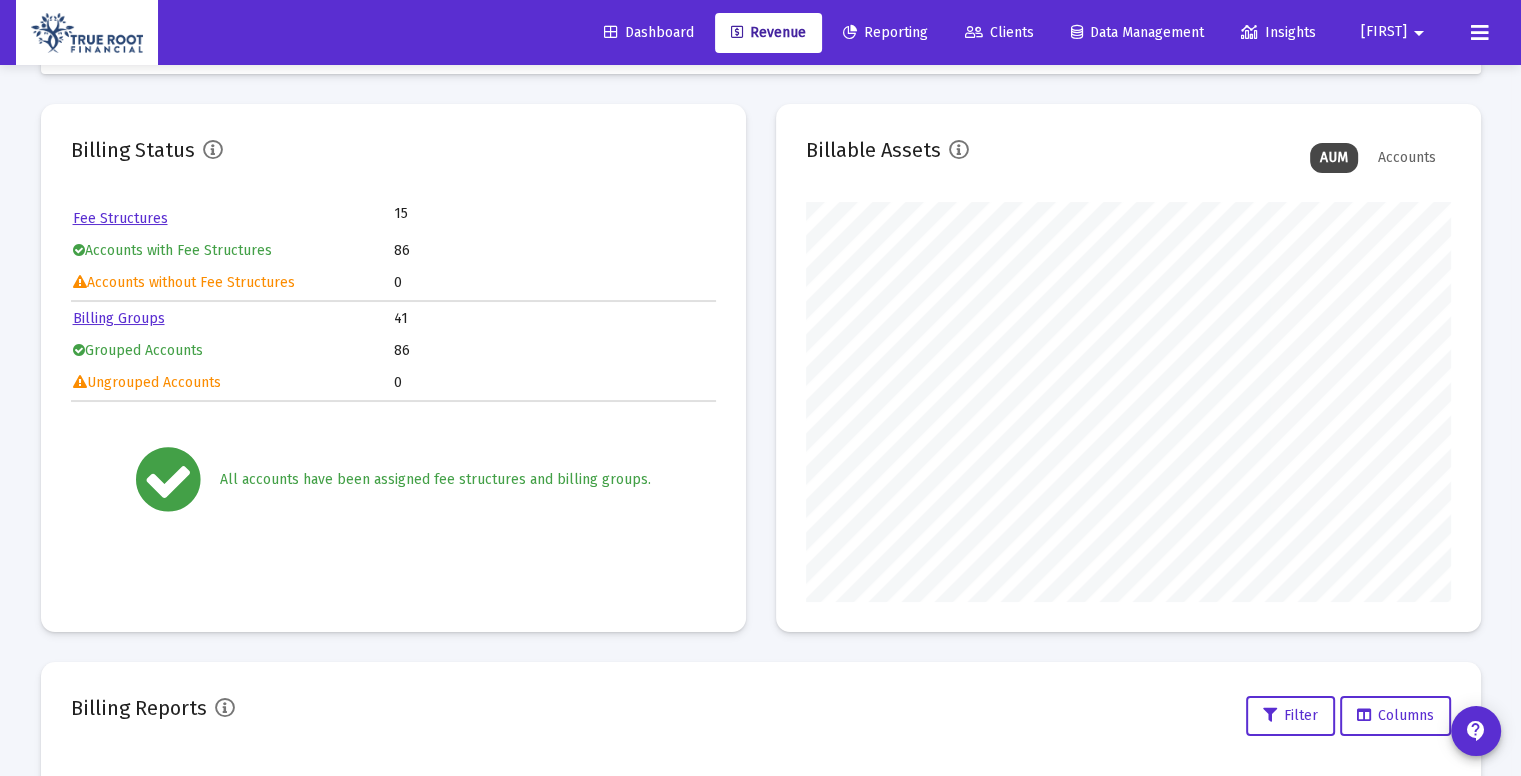 scroll, scrollTop: 0, scrollLeft: 0, axis: both 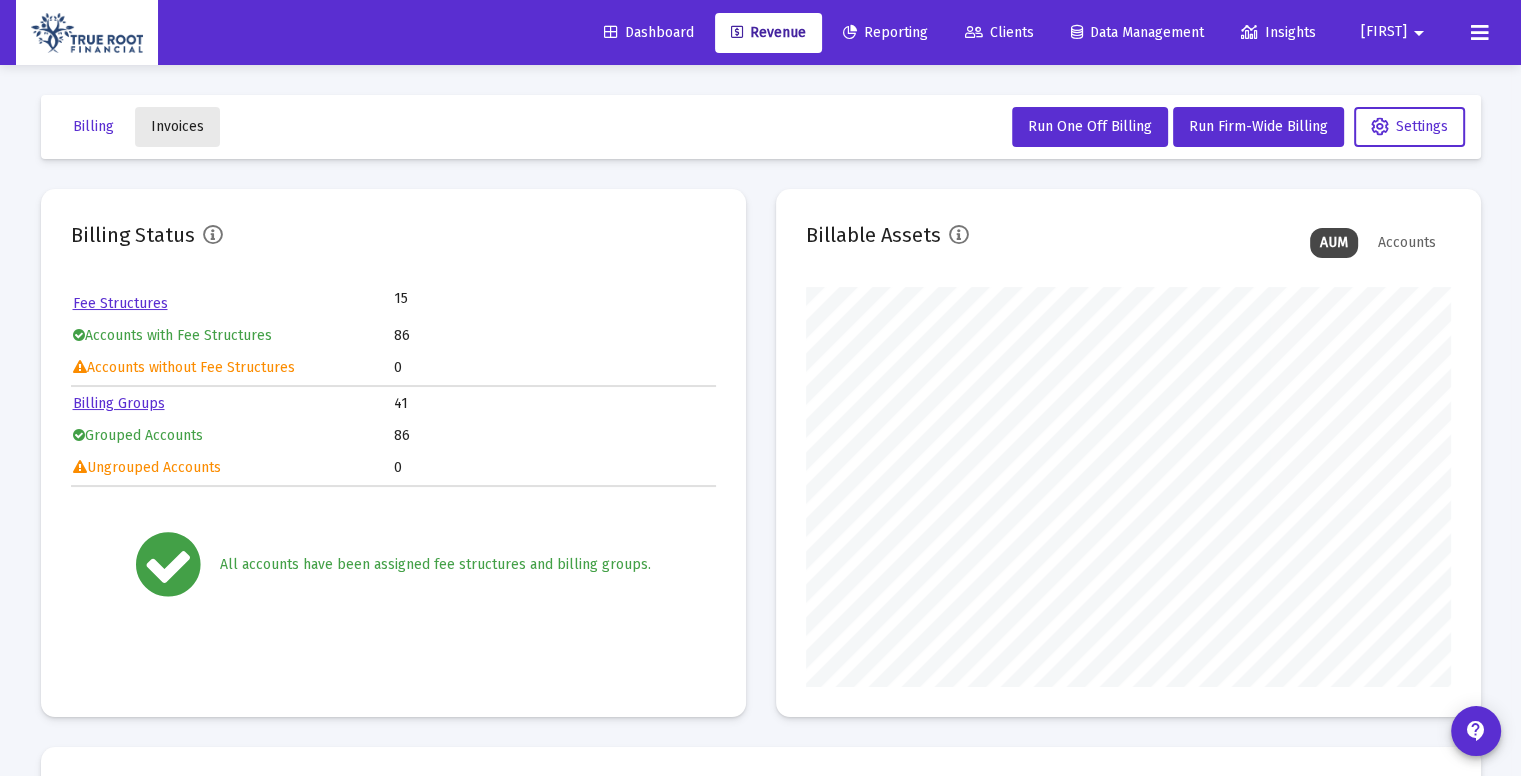 click on "Invoices" at bounding box center (177, 126) 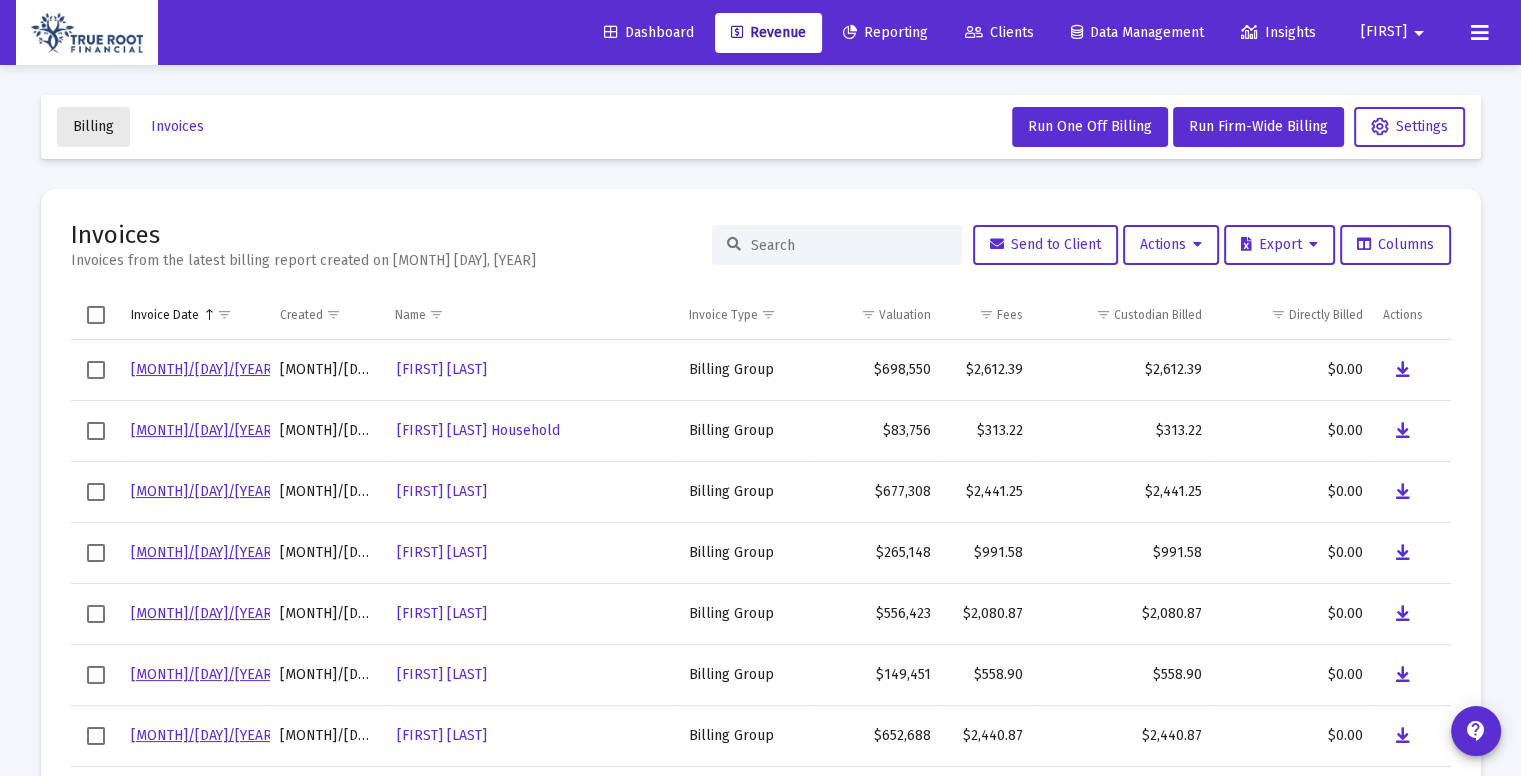 click on "Billing" at bounding box center [93, 126] 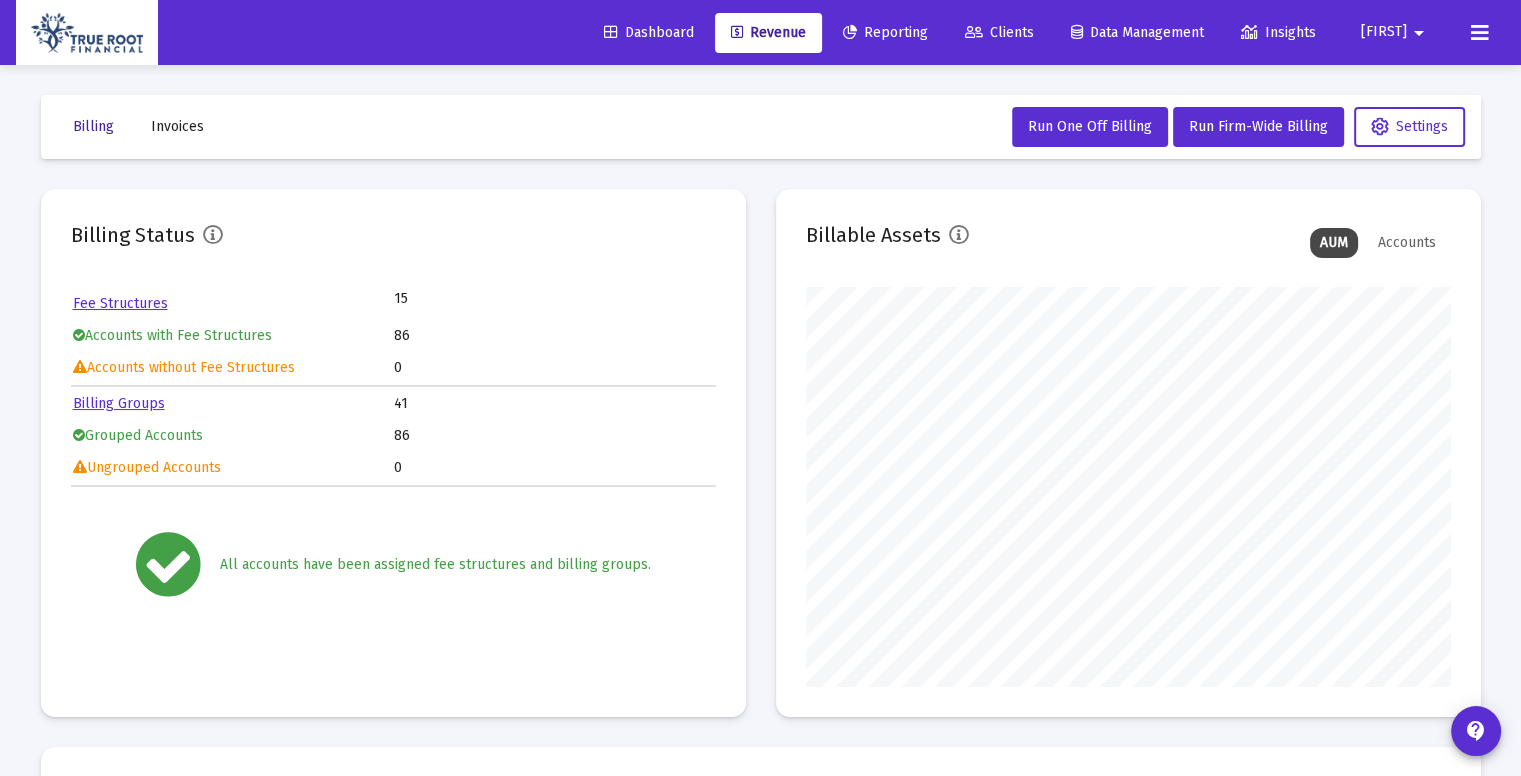scroll, scrollTop: 999600, scrollLeft: 999355, axis: both 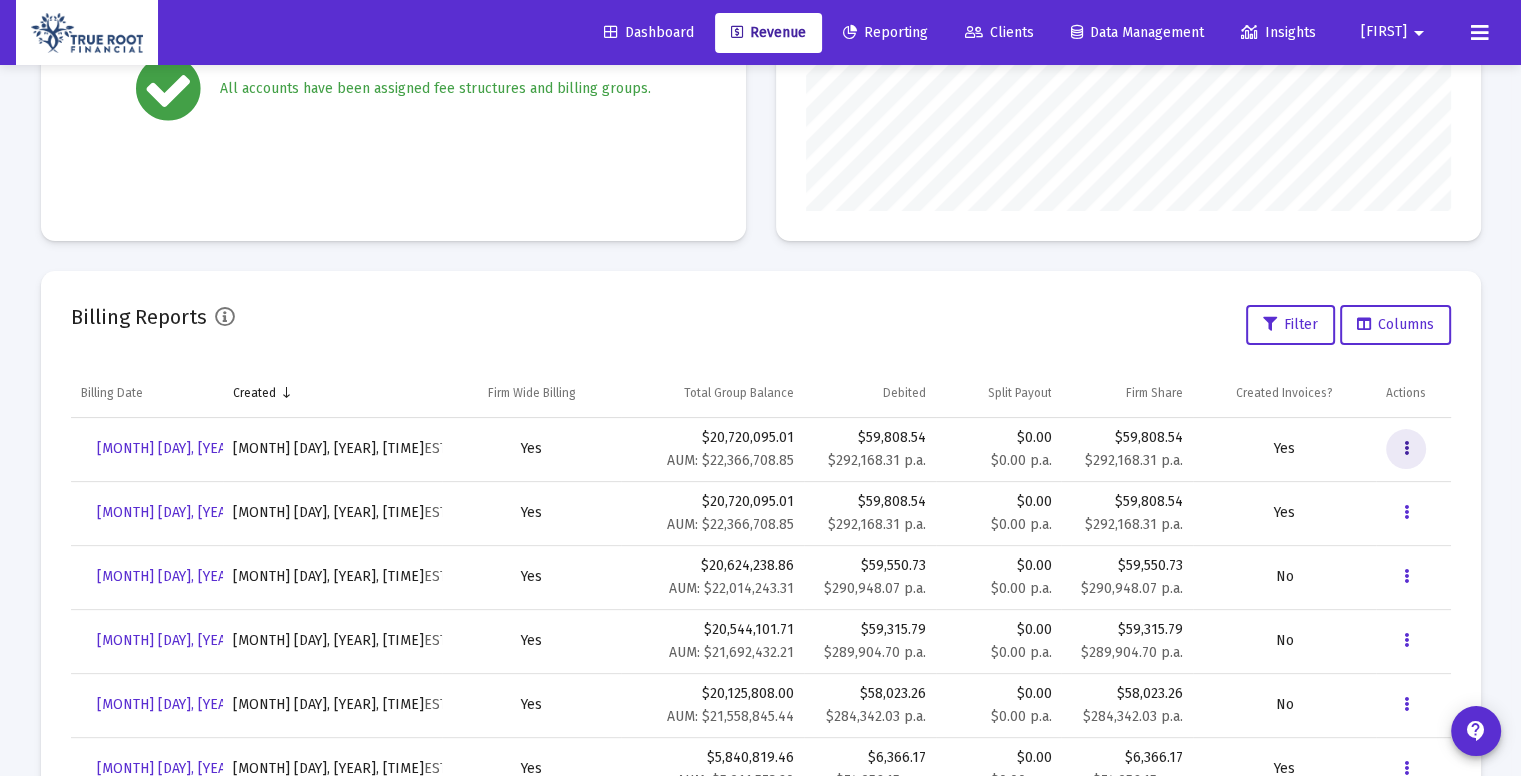 click at bounding box center (1406, 449) 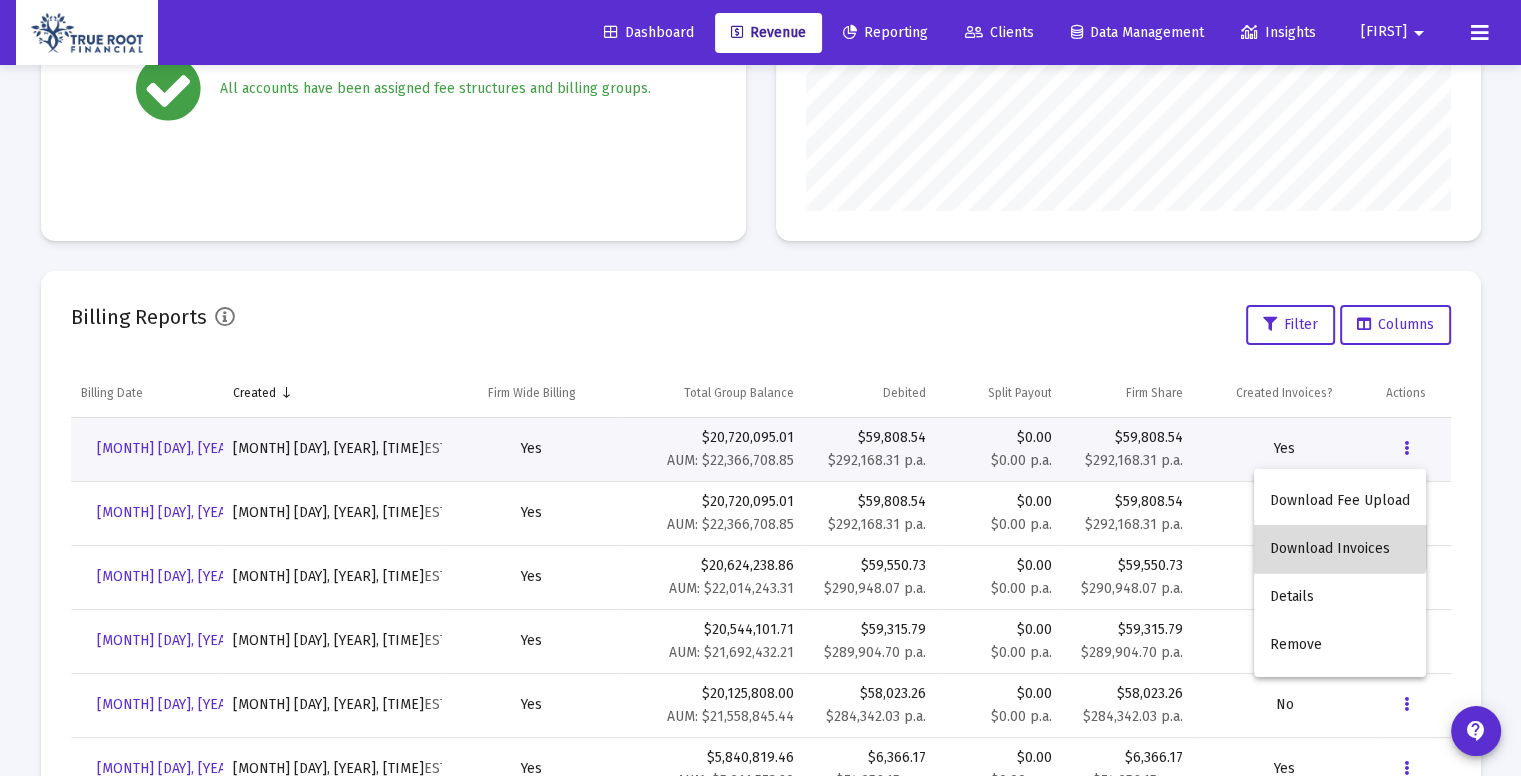 click on "Download Invoices" at bounding box center (1340, 549) 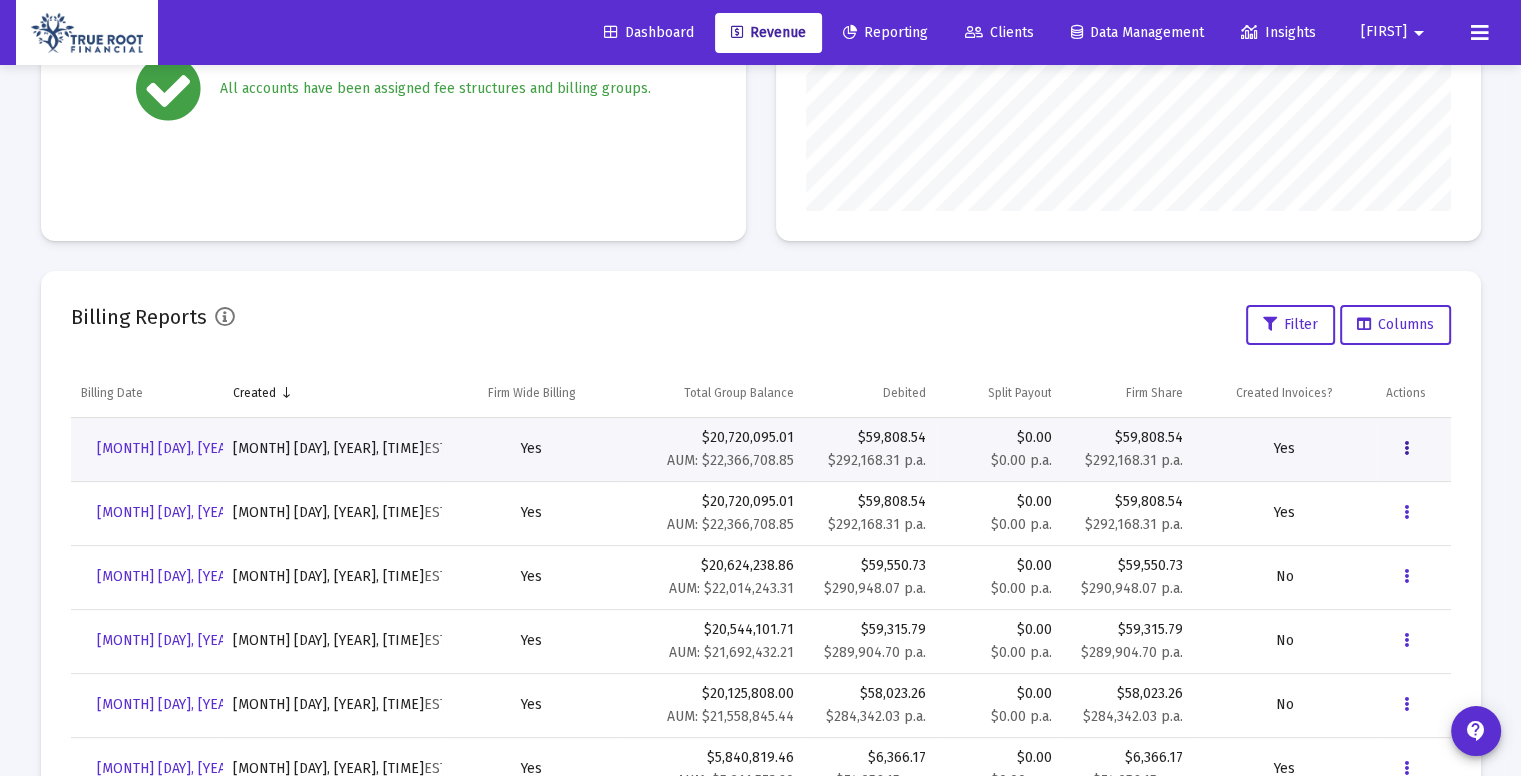 scroll, scrollTop: 0, scrollLeft: 0, axis: both 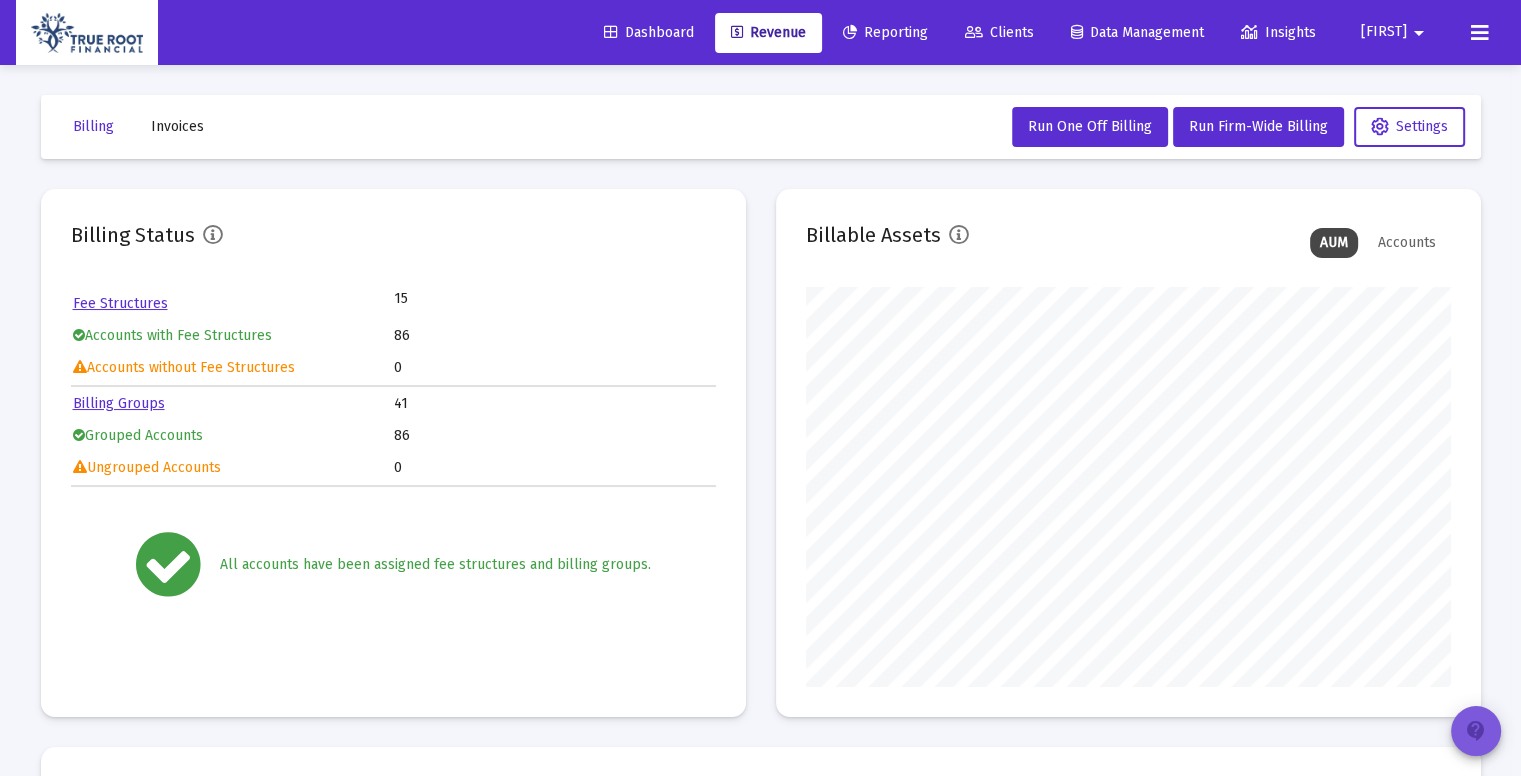 click on "contact_support" at bounding box center (1476, 731) 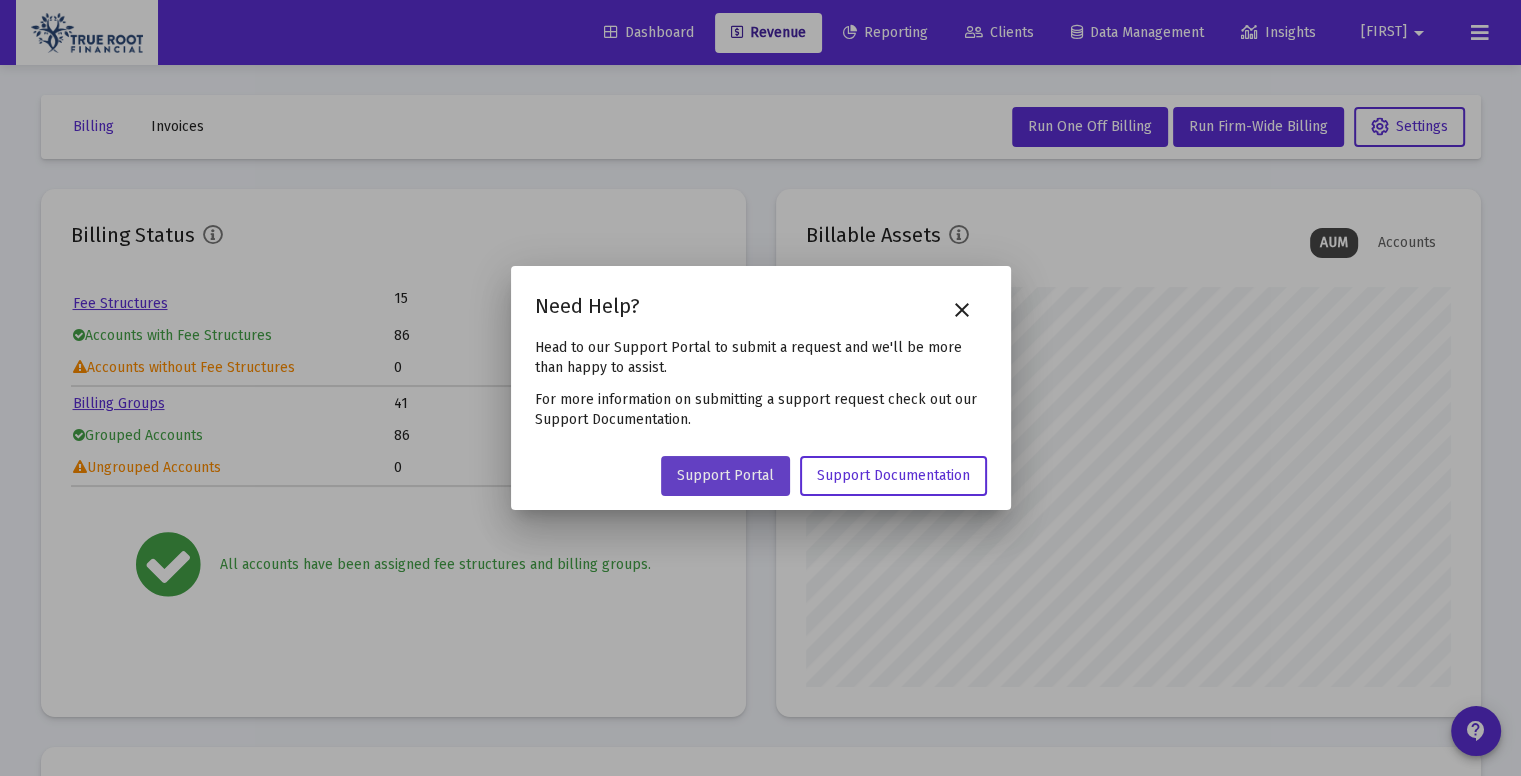 click on "Support Portal" at bounding box center (725, 475) 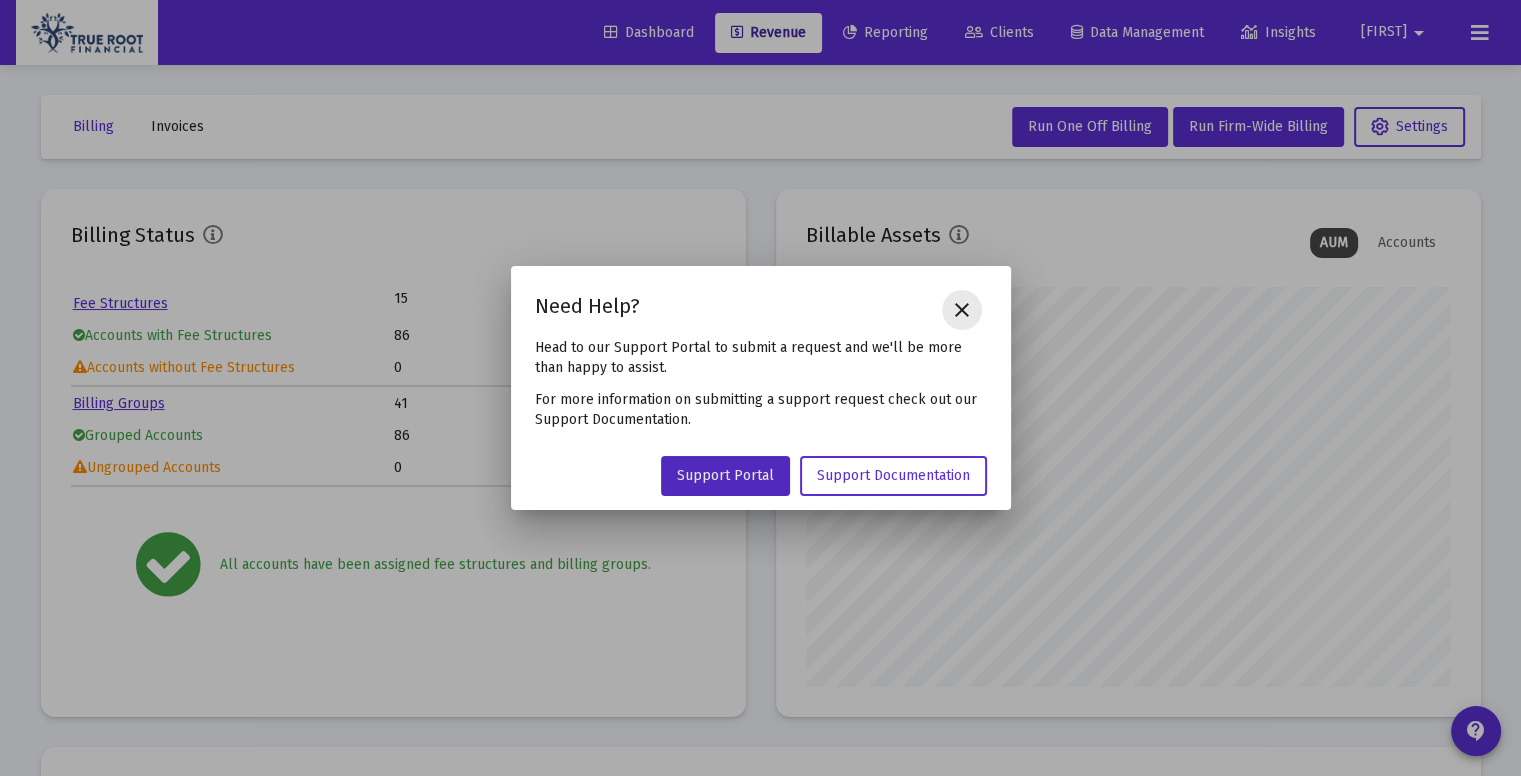 click on "close" at bounding box center (962, 310) 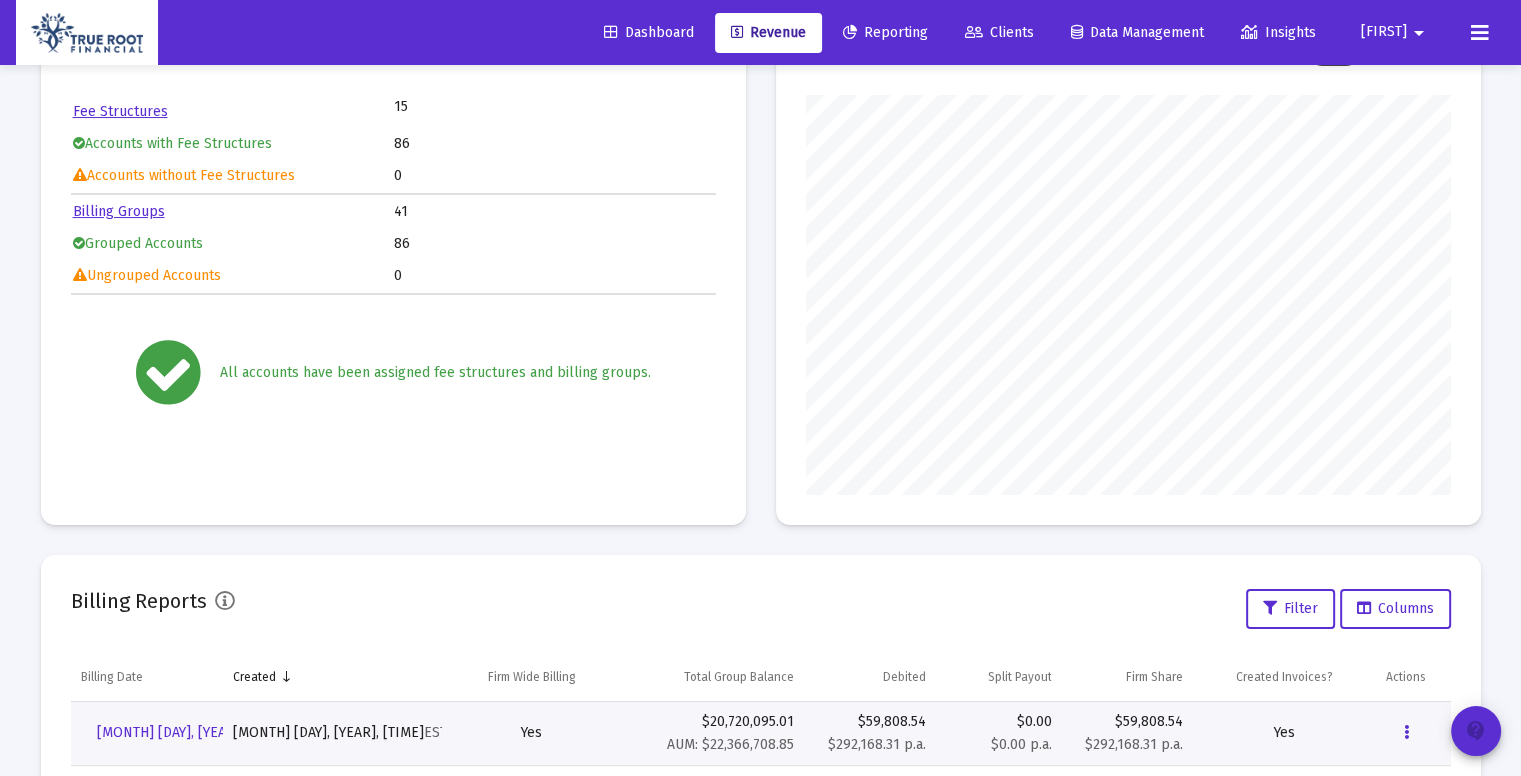 scroll, scrollTop: 0, scrollLeft: 0, axis: both 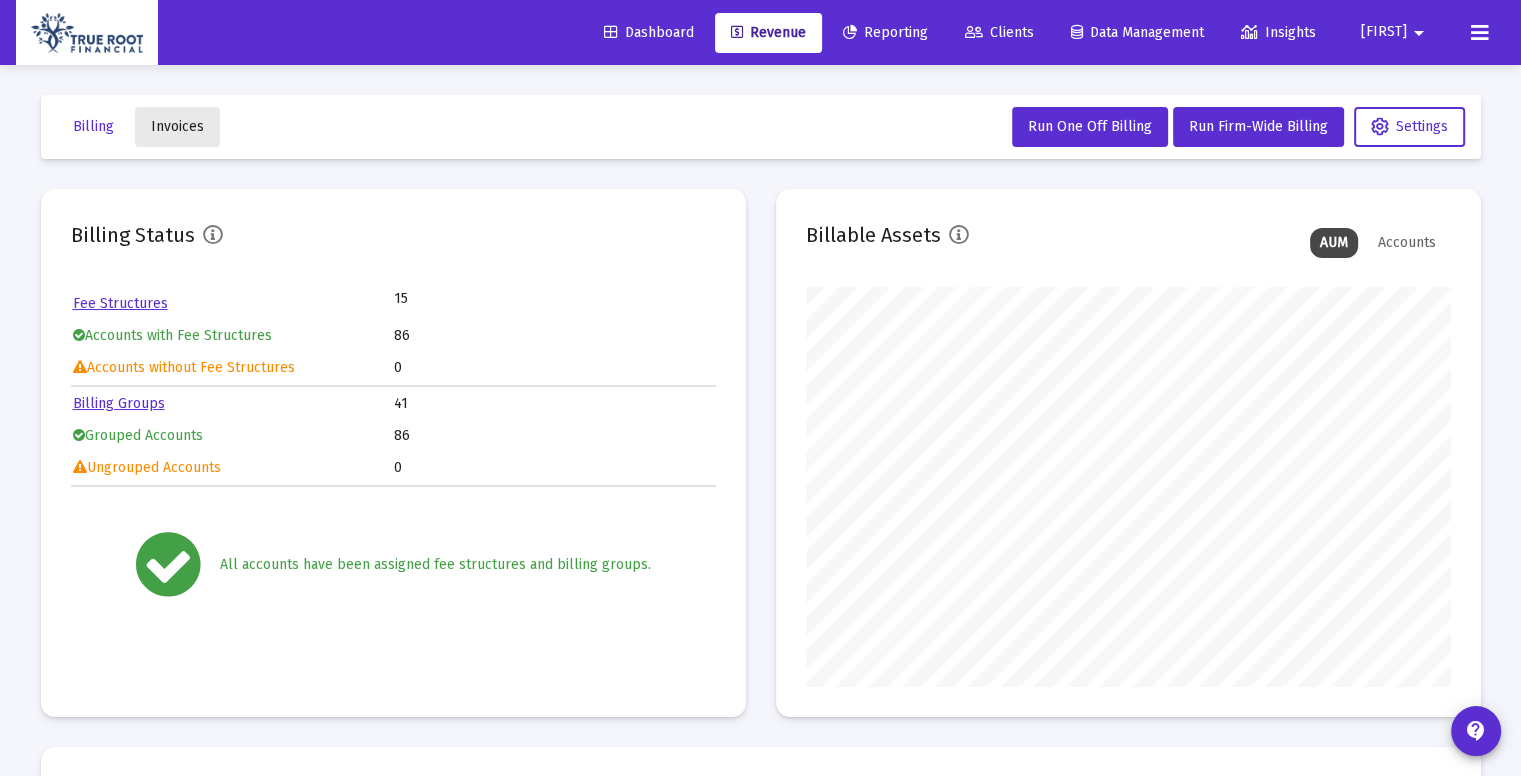 click on "Invoices" at bounding box center (177, 126) 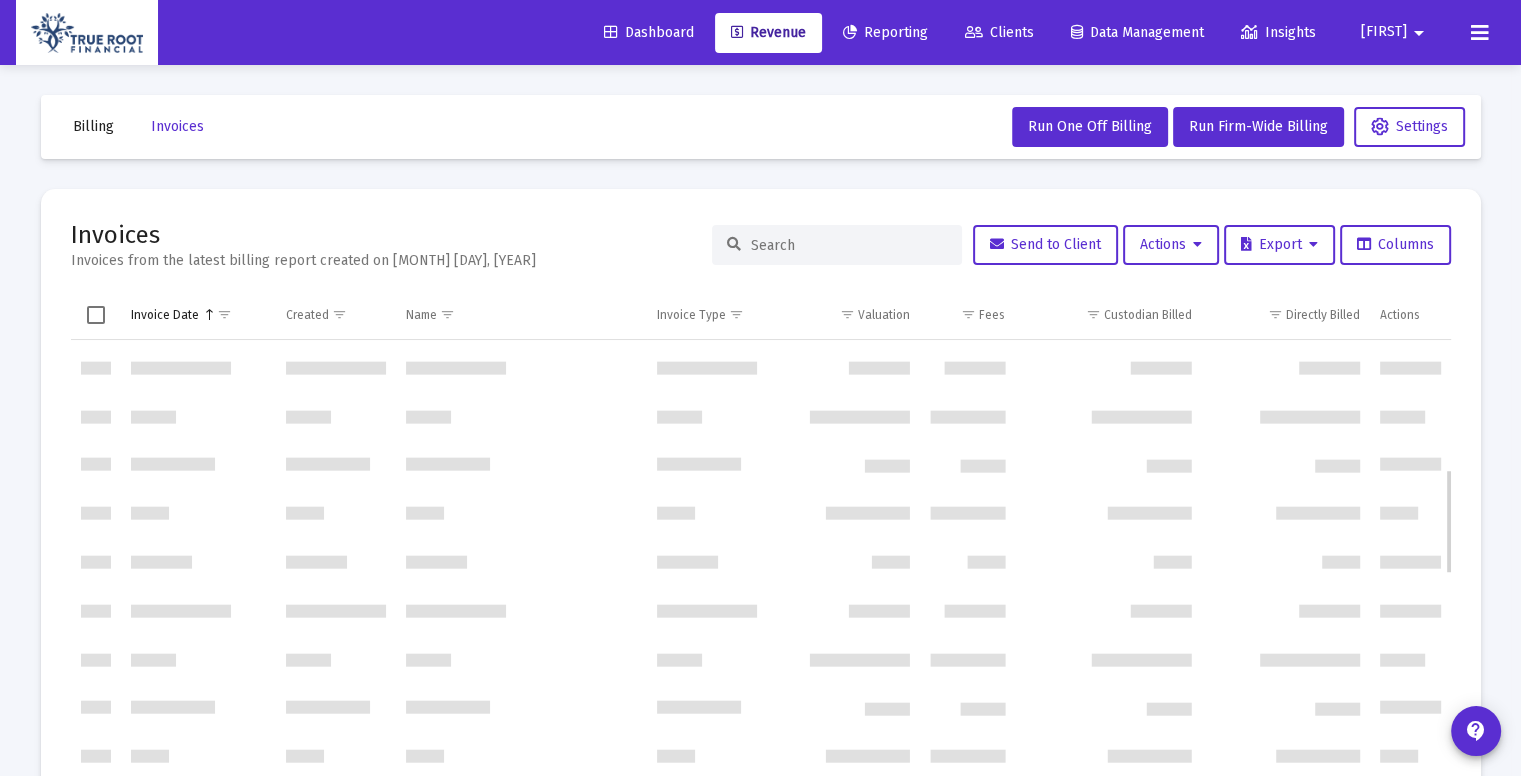 scroll, scrollTop: 0, scrollLeft: 0, axis: both 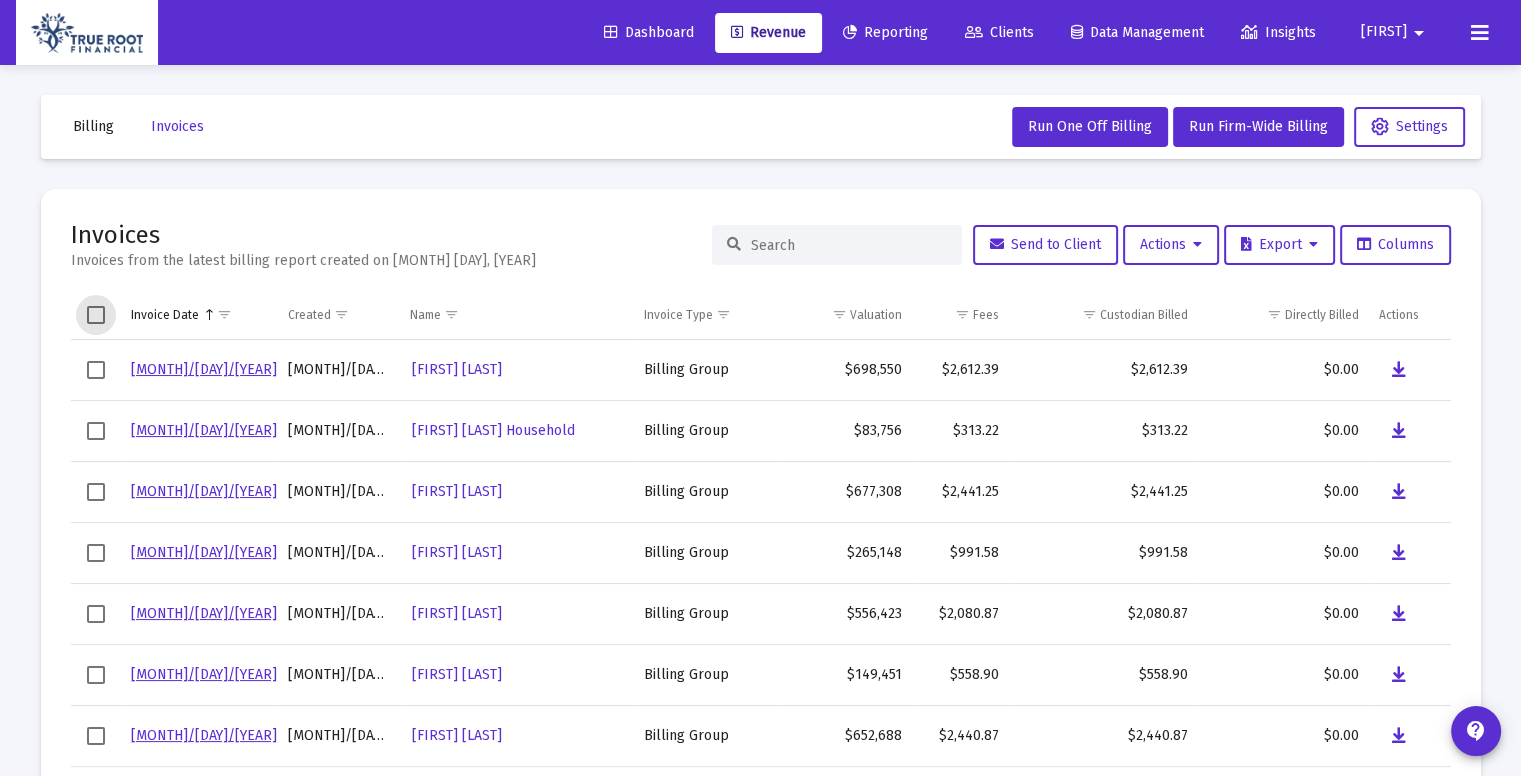 click at bounding box center (96, 315) 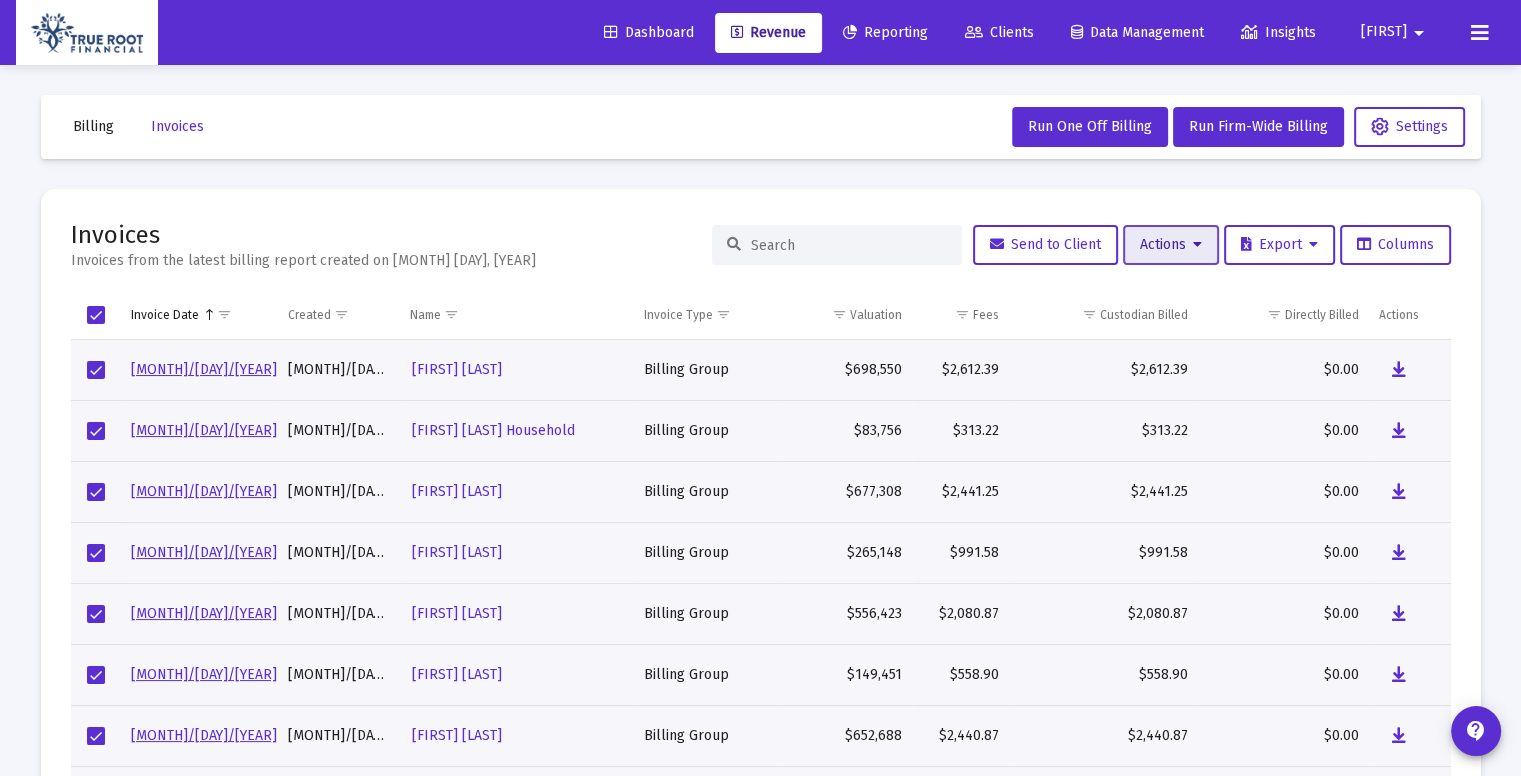 click on "Actions" at bounding box center [1171, 245] 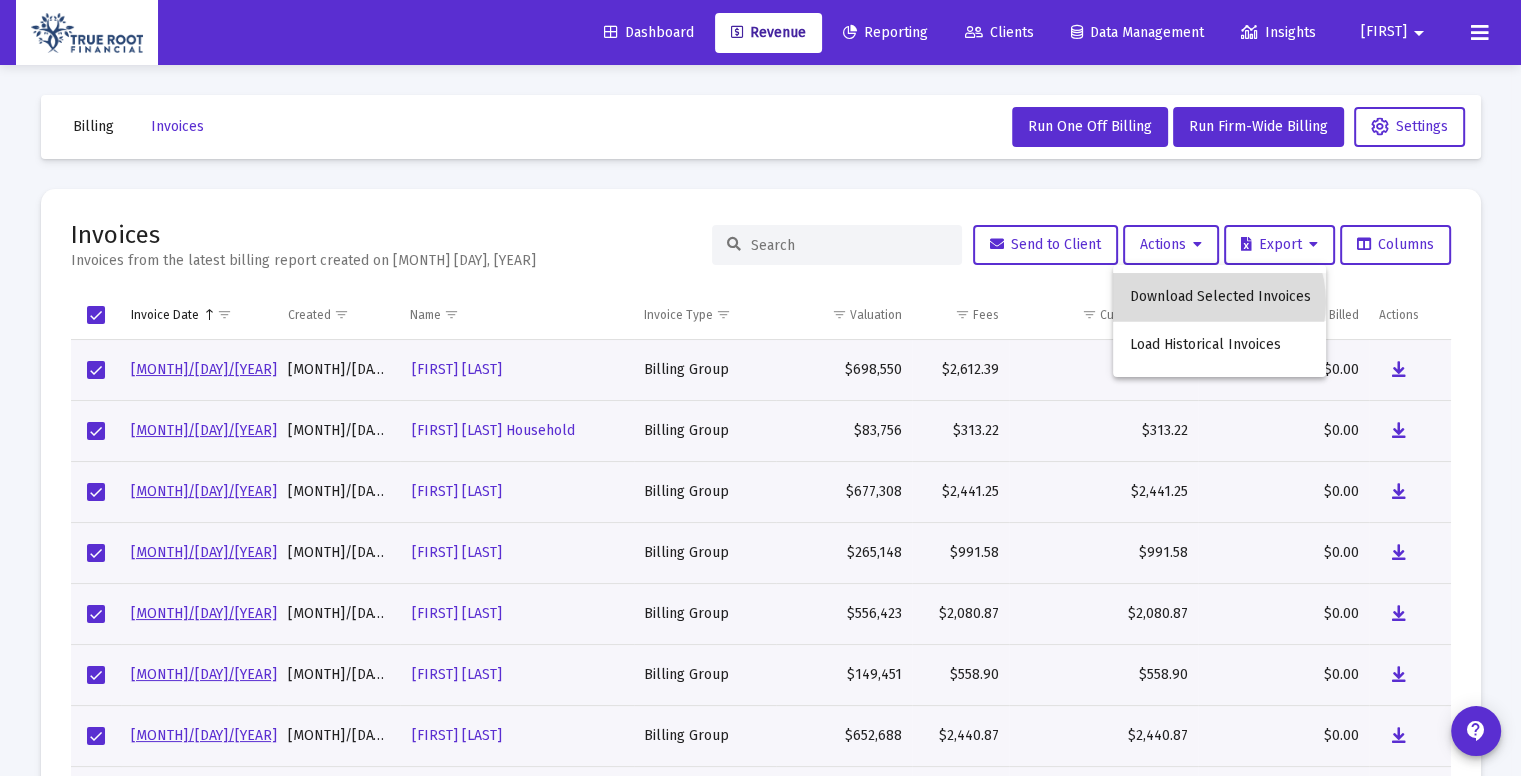 click on "Download Selected Invoices" at bounding box center (1219, 297) 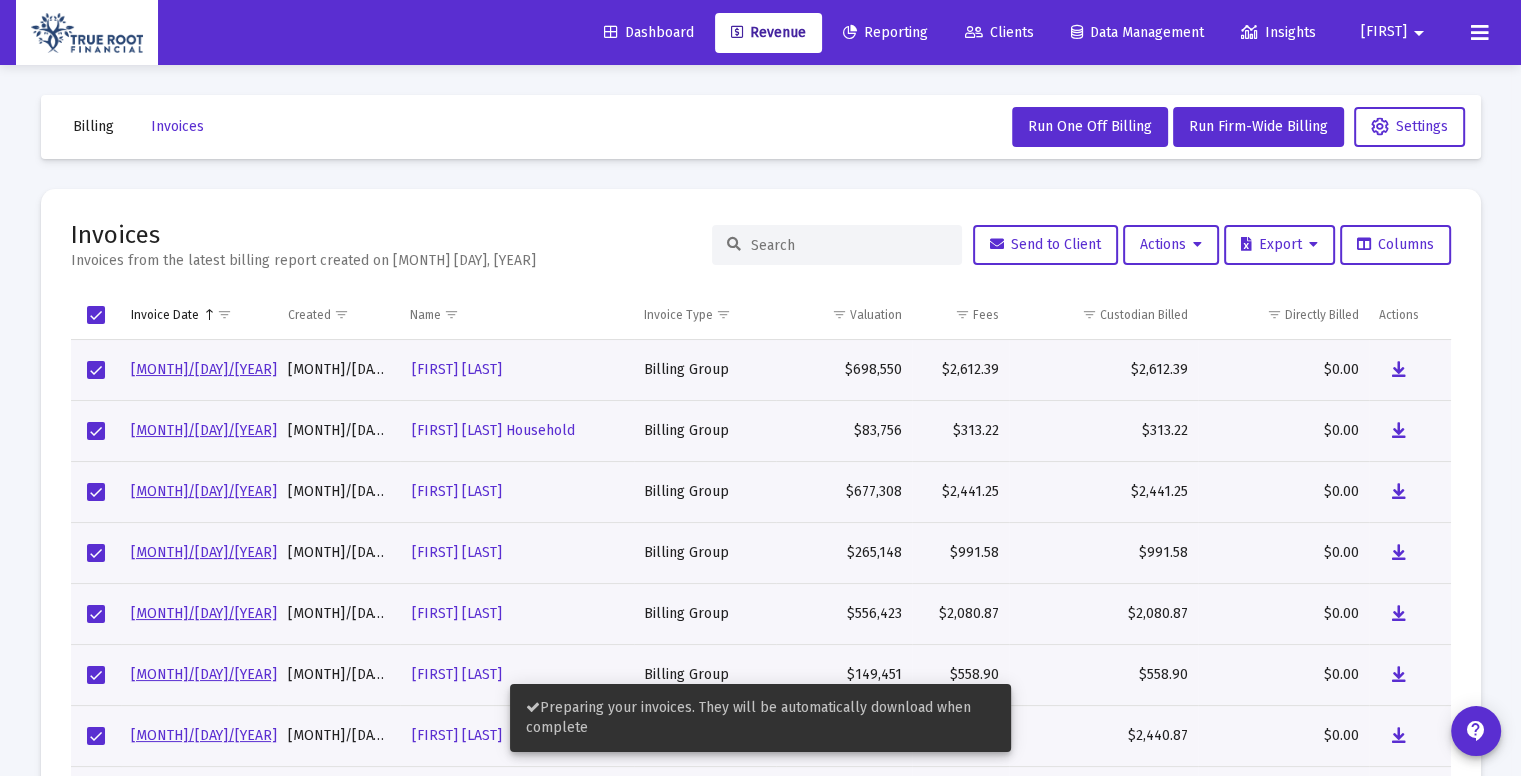 click on "Billing Invoices  Run One Off Billing   Run Firm-Wide Billing   Settings  Invoices Invoices from the latest billing report created on Jul 3, 2025  Send to Client   Actions   Export   Columns  Invoice Date Created Name Invoice Type Valuation Fees Custodian Billed Directly Billed Actions  6/30/25  7/3/2025 Kristin Sherry Billing Group $698,550  $2,612.39   $2,612.39  $0.00  6/30/25  7/3/2025 Tyler Schrepel Household Billing Group $83,756  $313.22   $313.22  $0.00  6/30/25  7/3/2025 lesley Osborne Billing Group $677,308  $2,441.25   $2,441.25  $0.00  6/30/25  7/3/2025 Nivesh Shrestha Billing Group $265,148  $991.58   $991.58  $0.00  6/30/25  7/3/2025 Hui Ta-Clark Billing Group $556,423  $2,080.87   $2,080.87  $0.00  6/30/25  7/3/2025 Deanna Fong Billing Group $149,451  $558.90   $558.90  $0.00  6/30/25  7/3/2025 Mary Winton Billing Group $652,688  $2,440.87   $2,440.87  $0.00  6/30/25  7/3/2025 Joseph Chmielewski Billing Group $569,020  $2,084.95   $2,084.95  $0.00 Loading..." at bounding box center [761, 458] 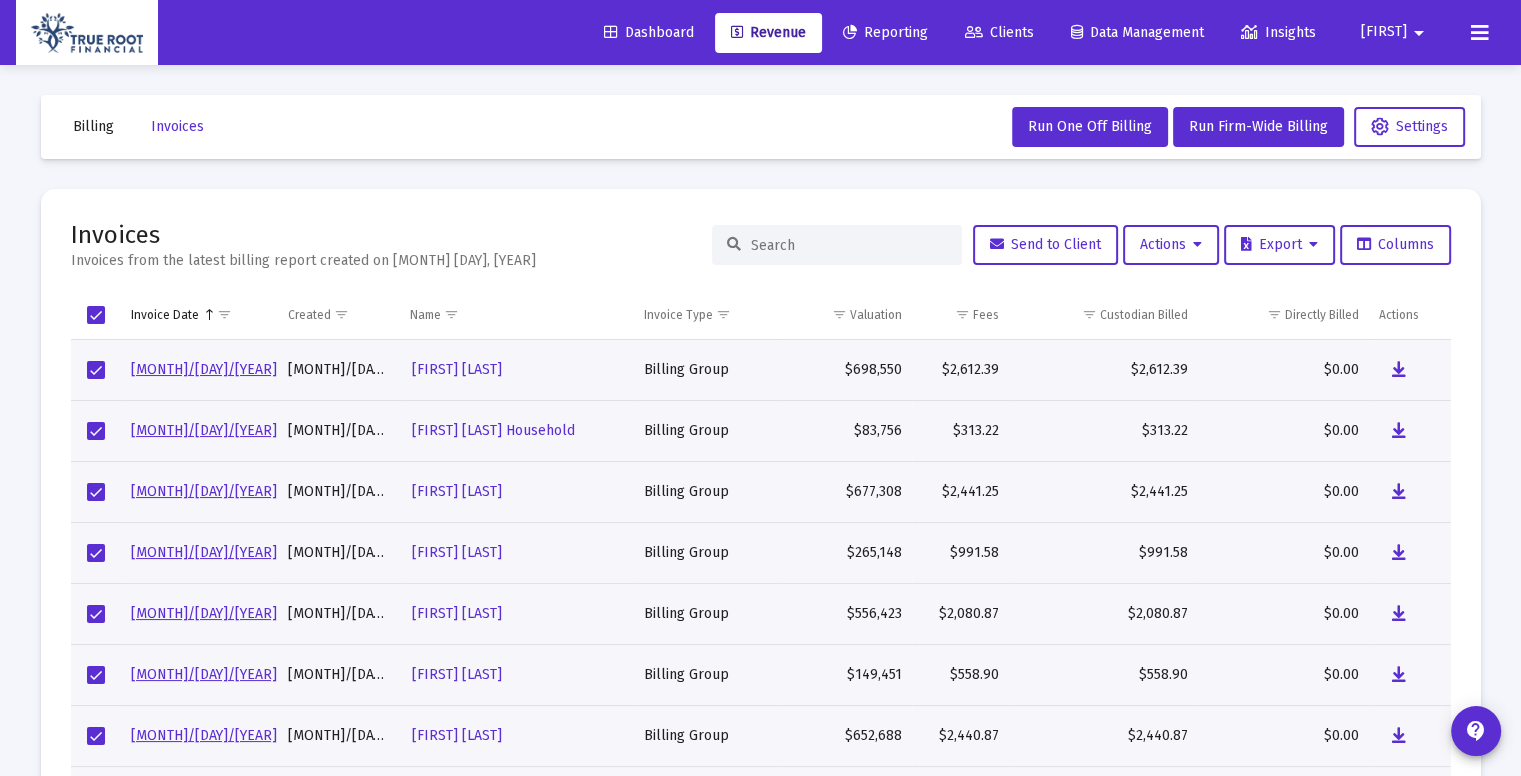 click on "Billing" at bounding box center [93, 126] 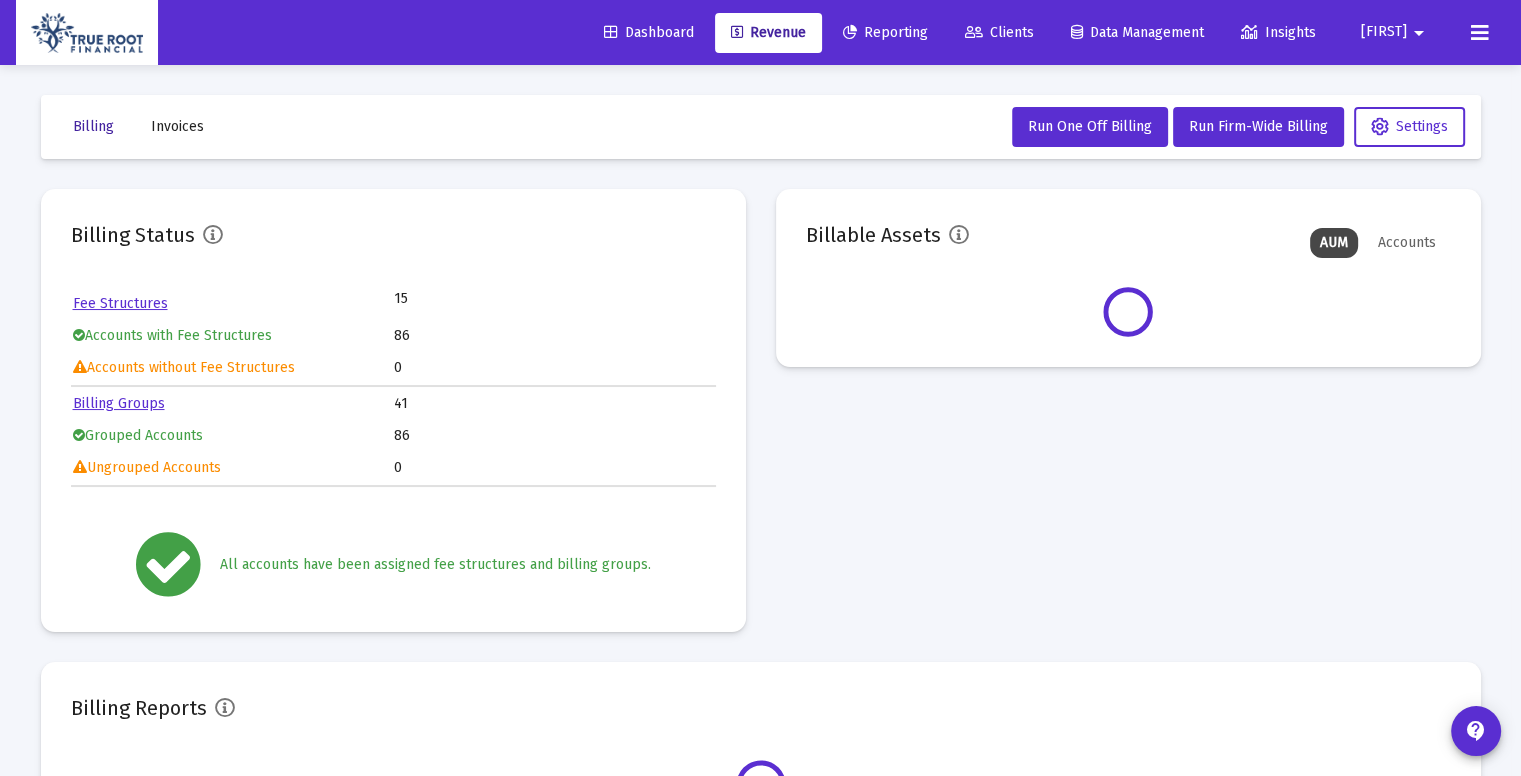scroll, scrollTop: 179, scrollLeft: 0, axis: vertical 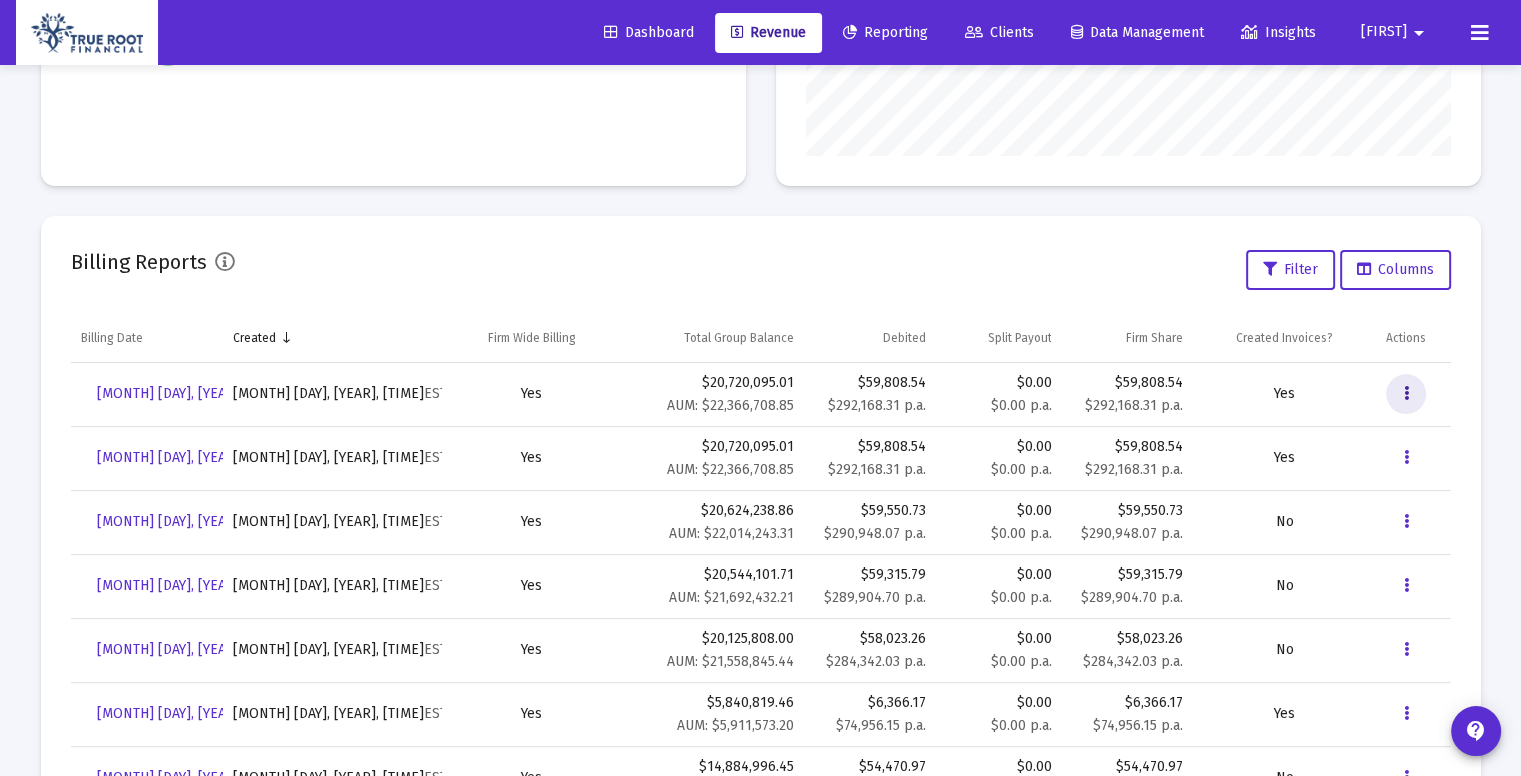 click at bounding box center [1406, 394] 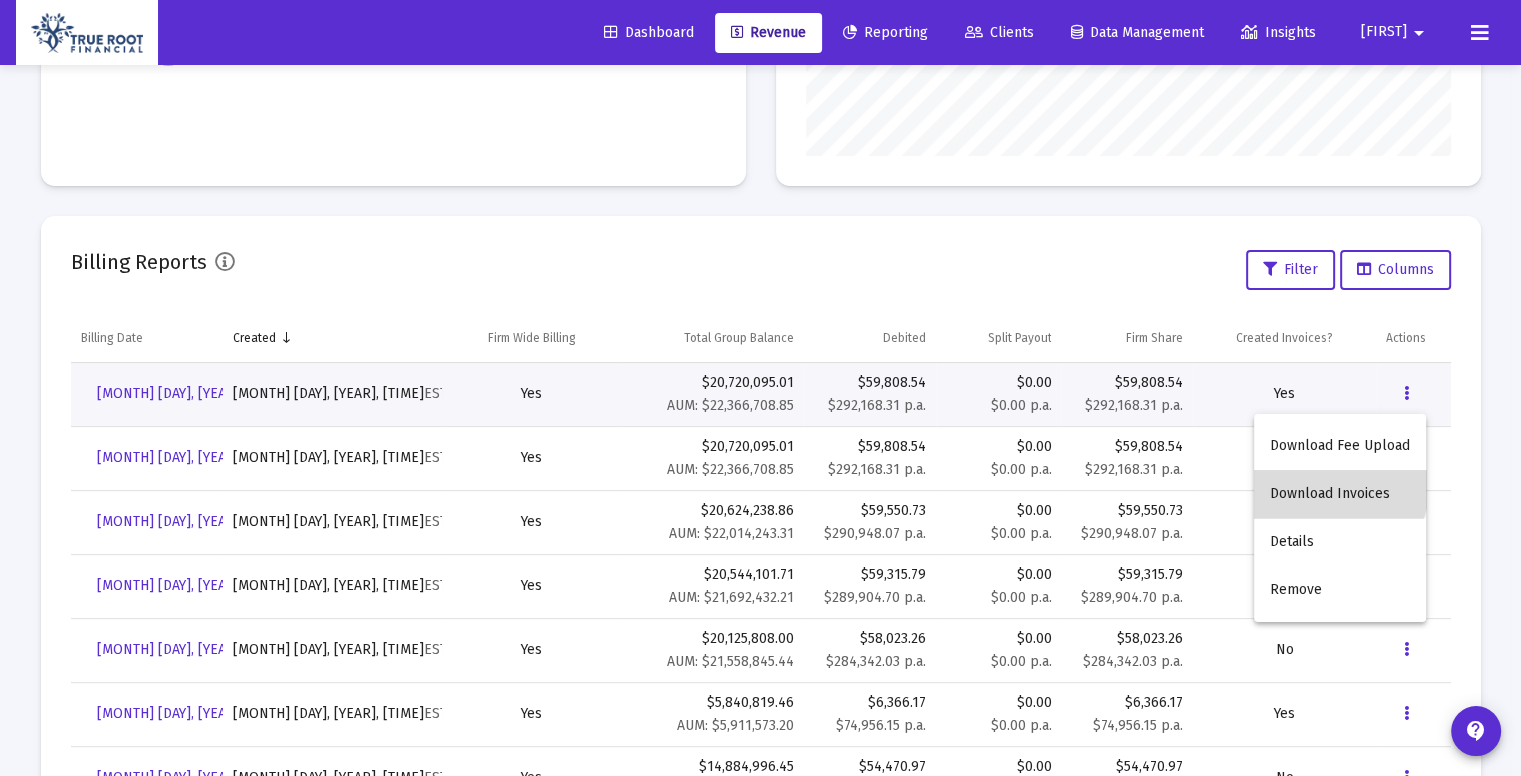click on "Download Invoices" at bounding box center (1340, 494) 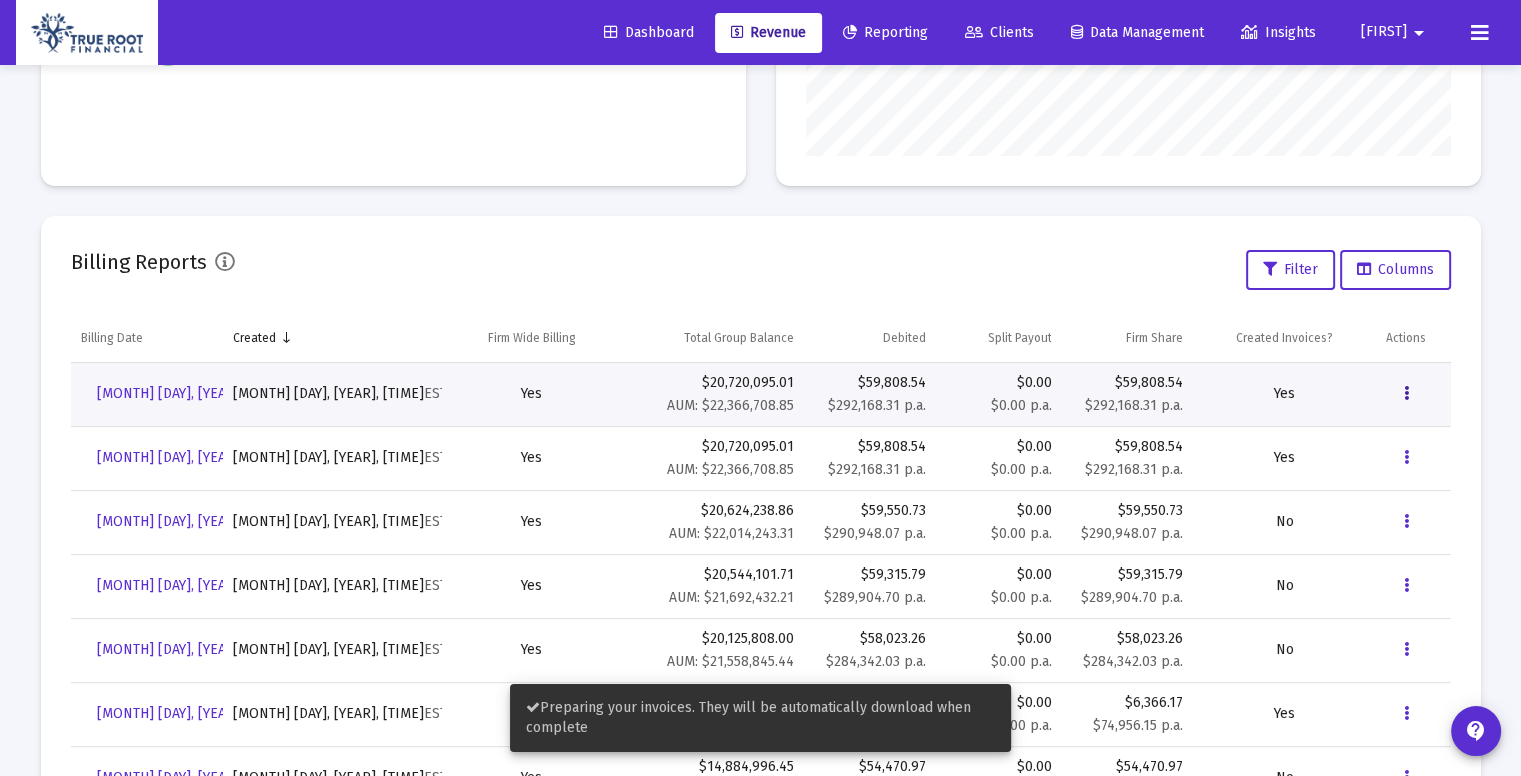 scroll, scrollTop: 0, scrollLeft: 0, axis: both 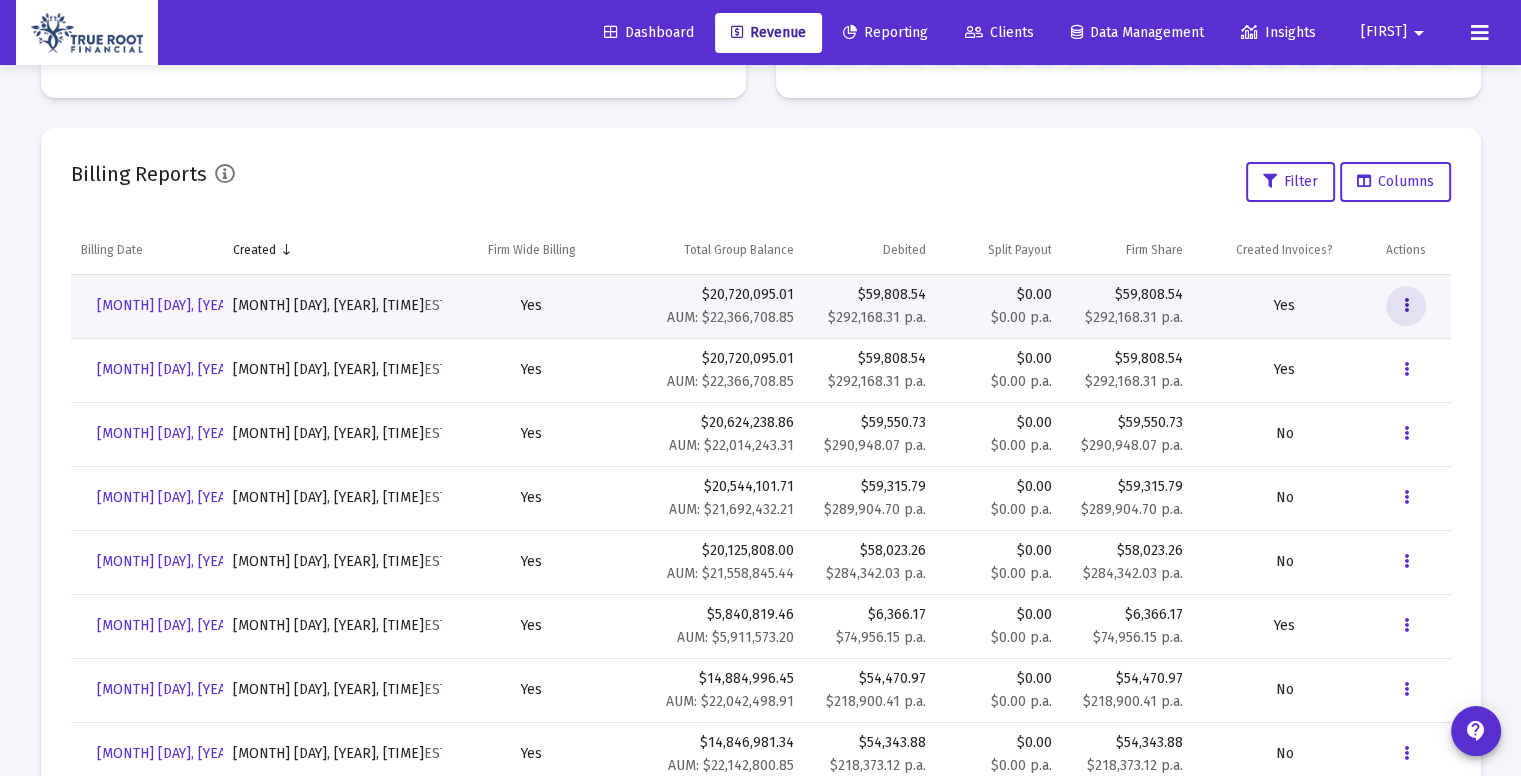 click at bounding box center [1406, 306] 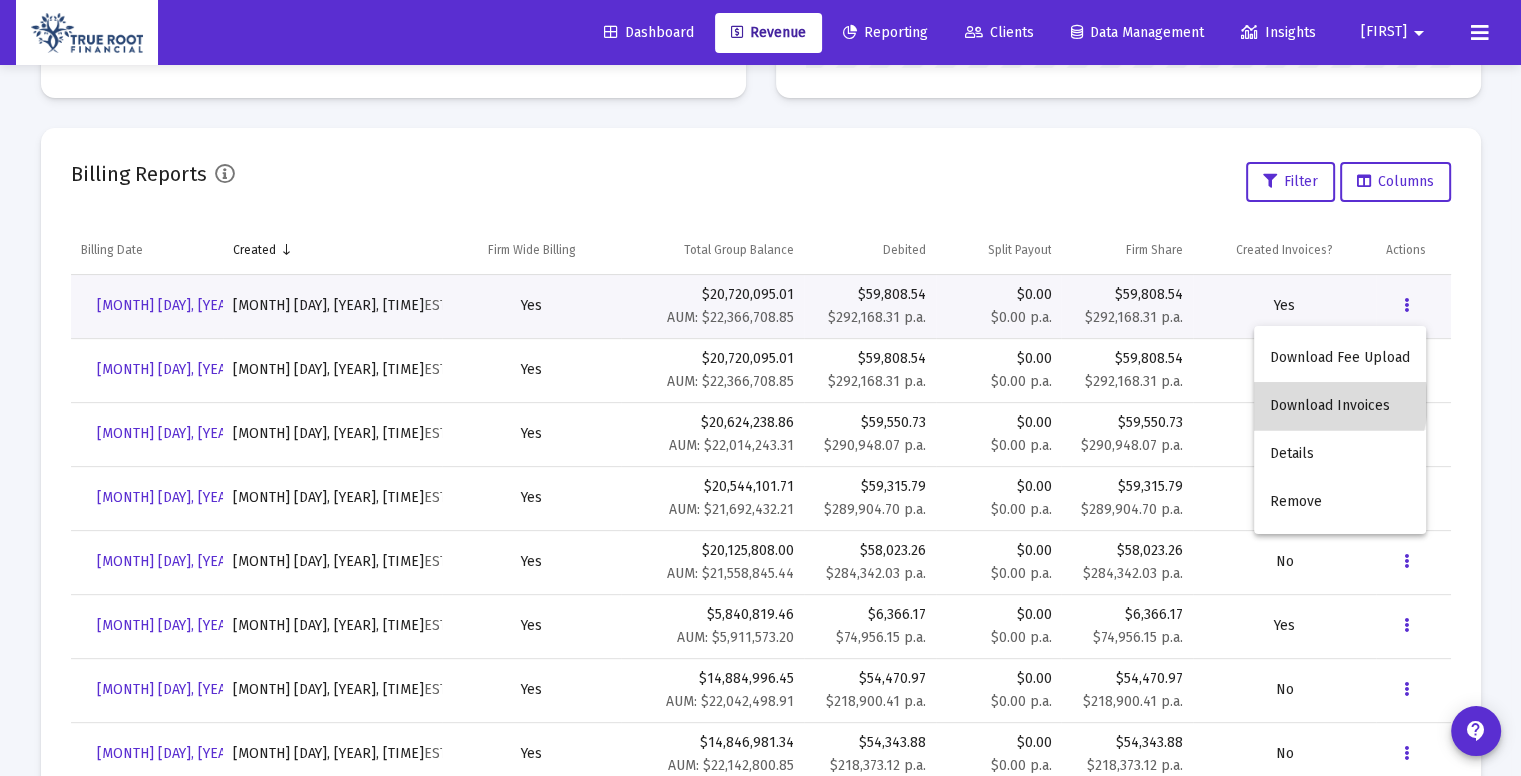 click on "Download Invoices" at bounding box center (1340, 406) 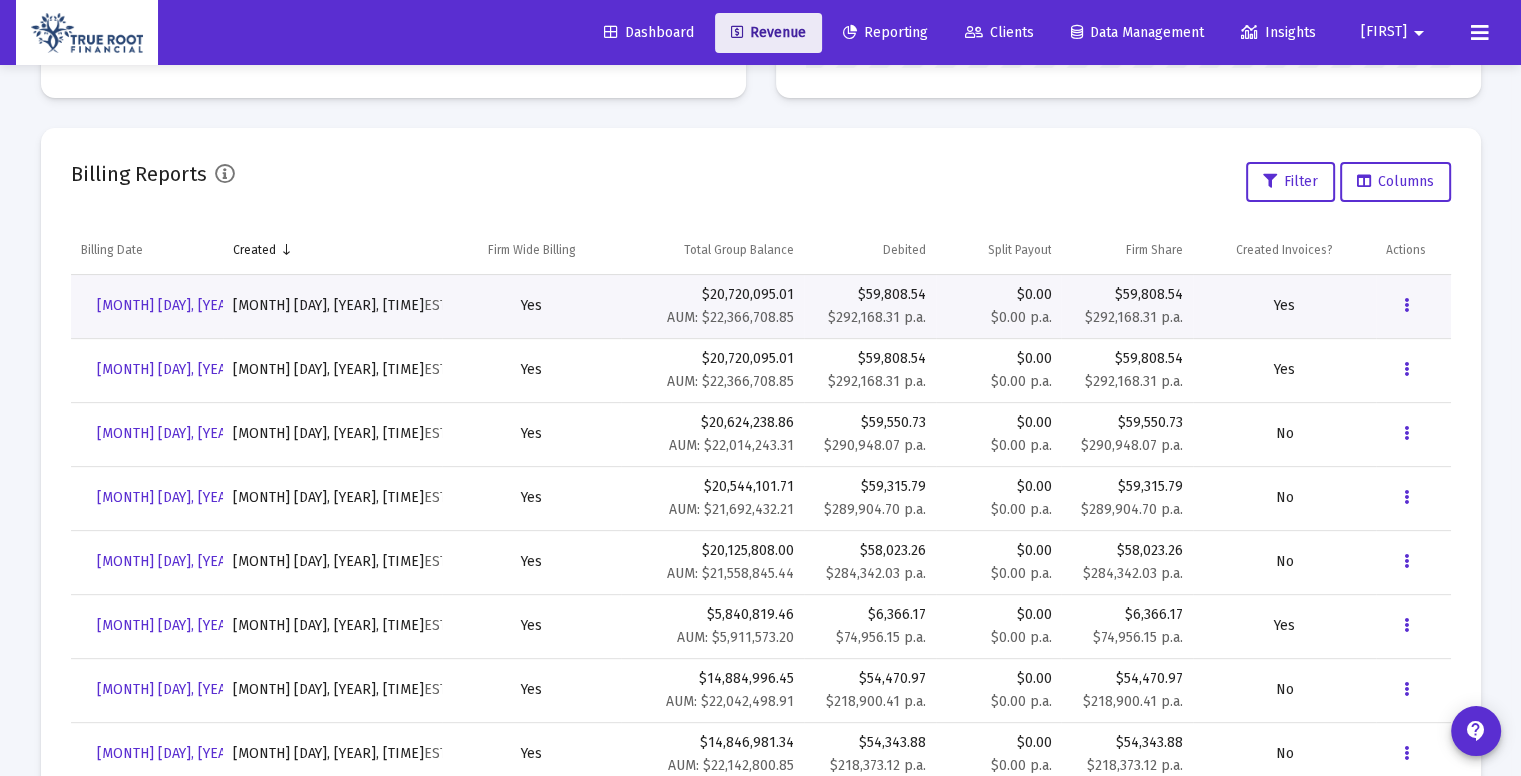 click on "Revenue" at bounding box center [768, 32] 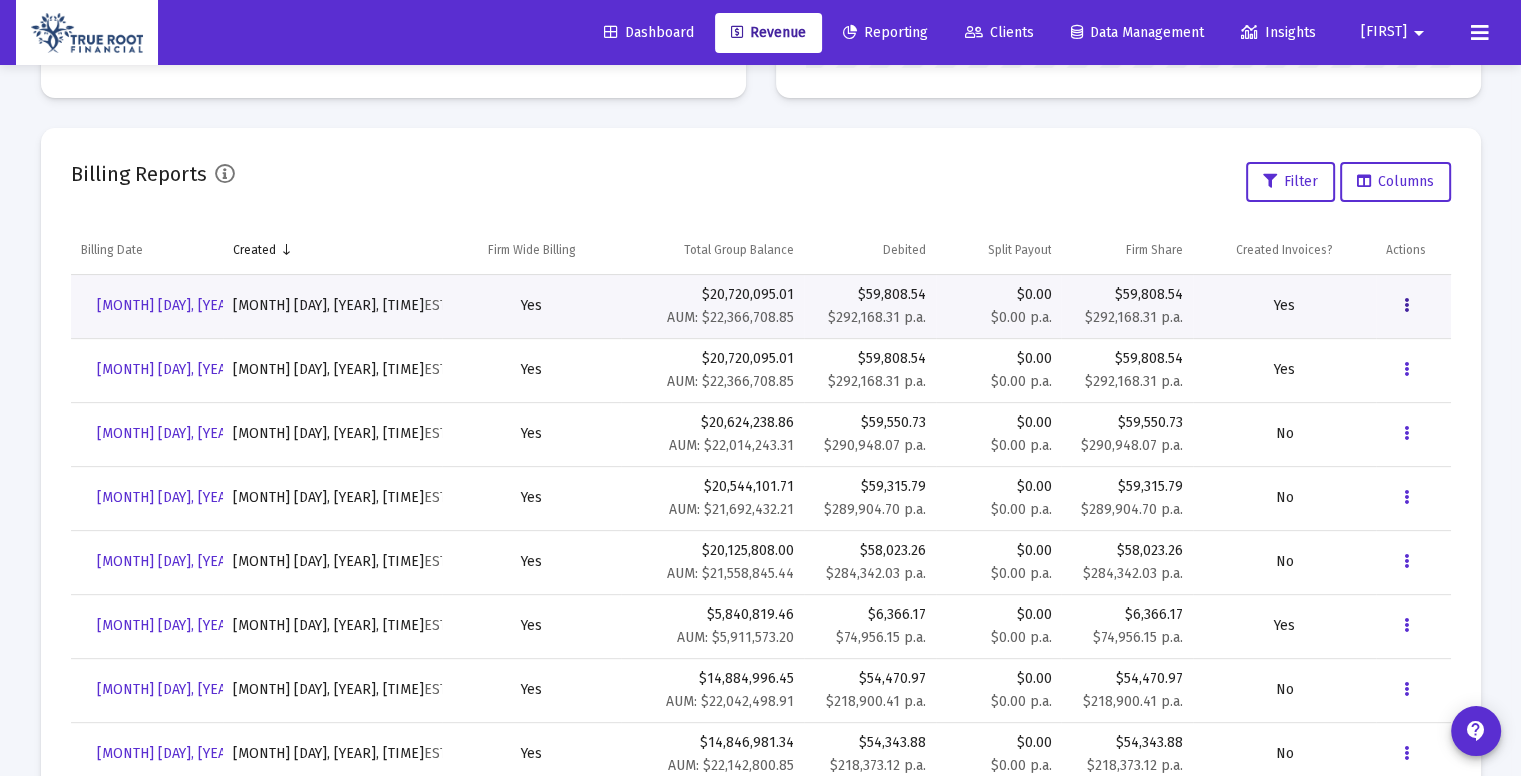 click at bounding box center [1406, 306] 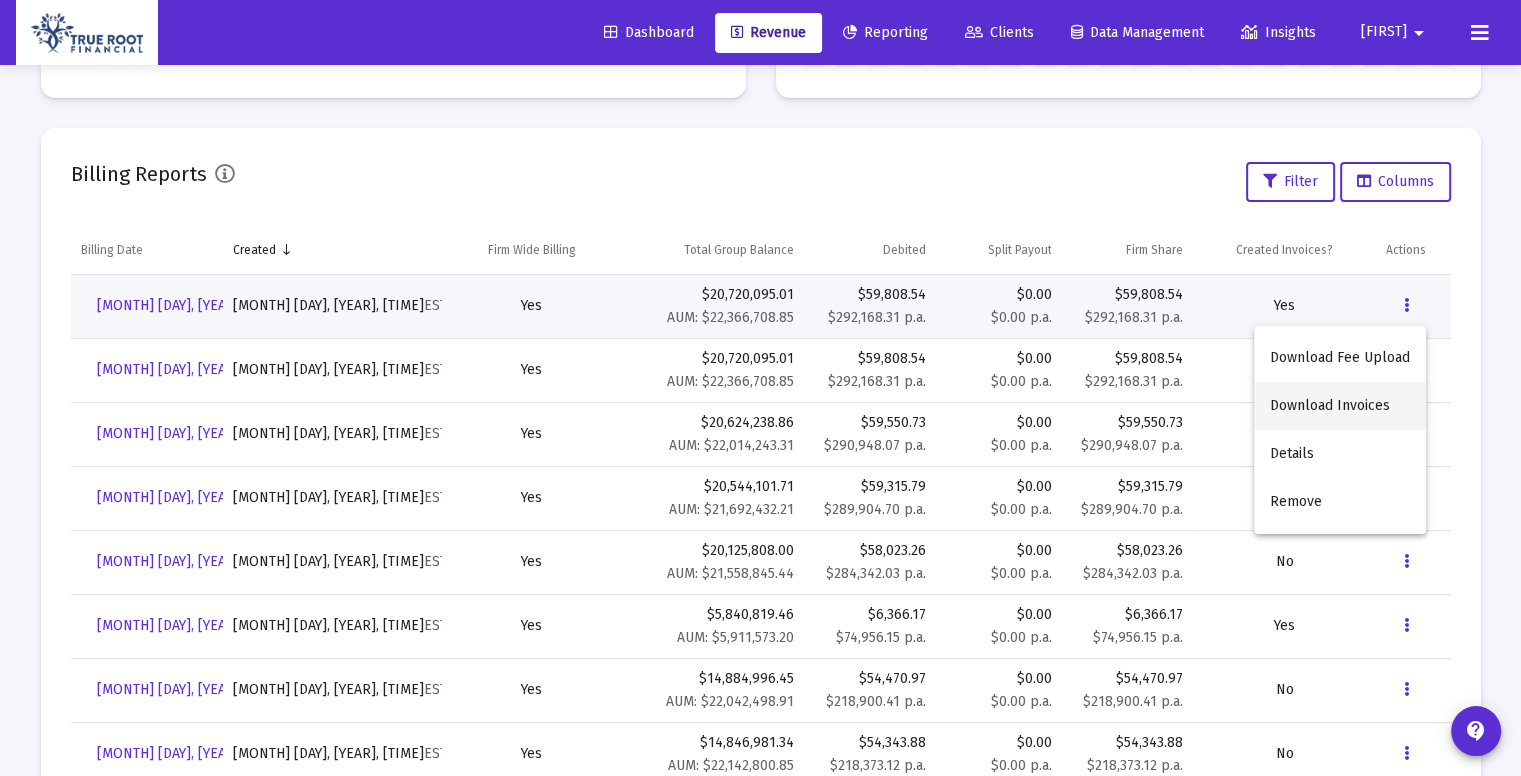 click on "Download Invoices" at bounding box center [1340, 406] 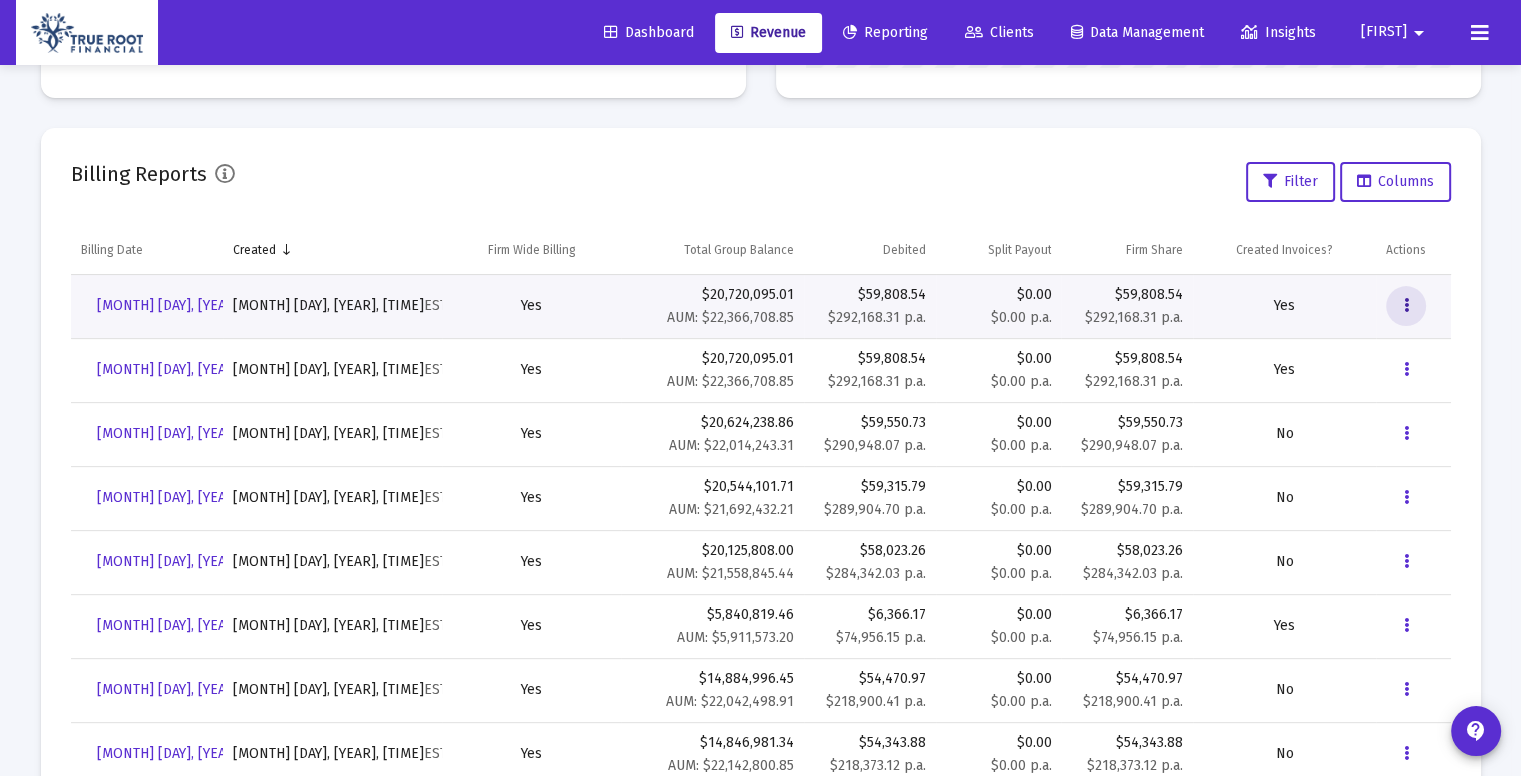 click at bounding box center (1406, 306) 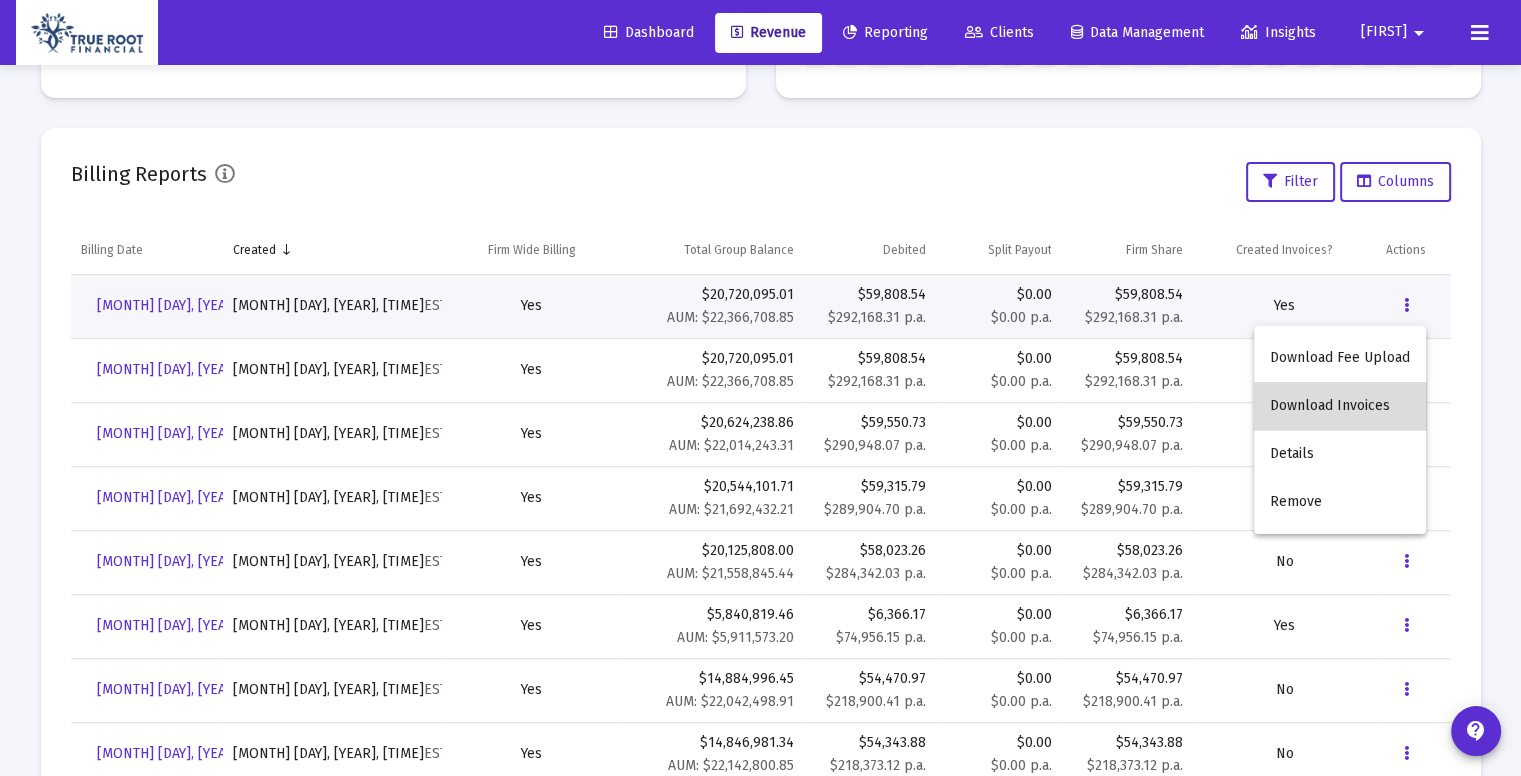 click on "Download Invoices" at bounding box center [1340, 406] 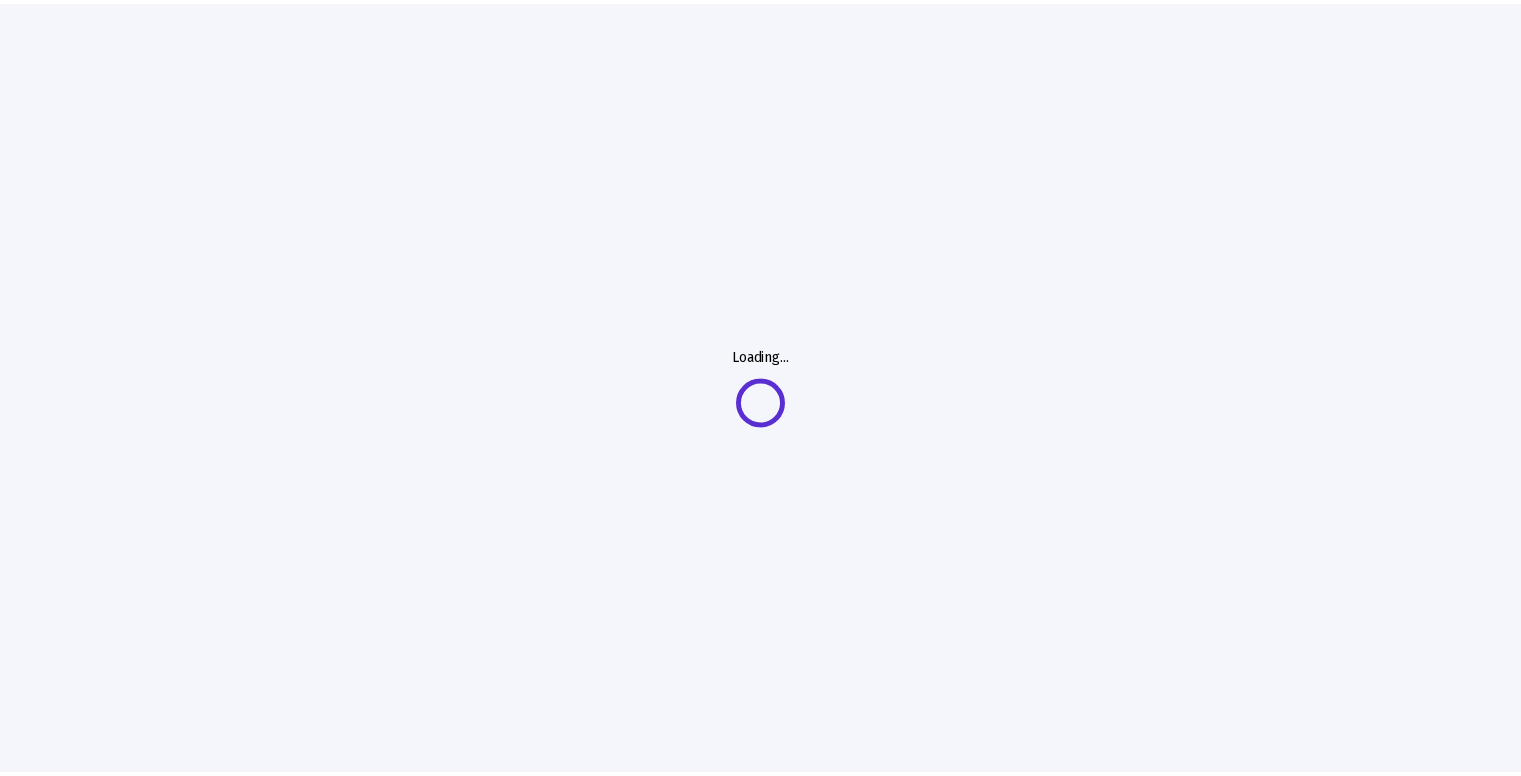 scroll, scrollTop: 0, scrollLeft: 0, axis: both 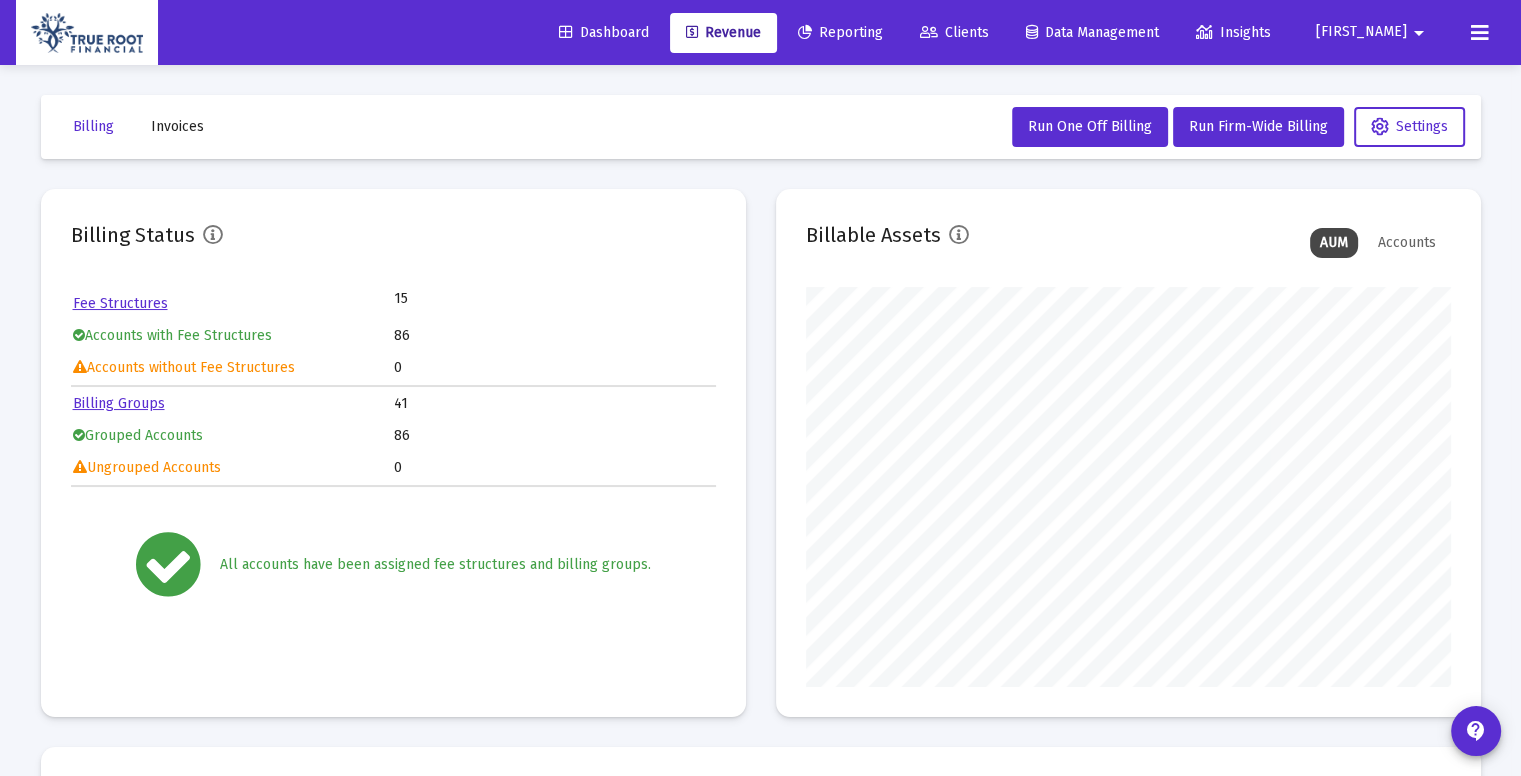 click on "Billing Invoices  Run One Off Billing   Run Firm-Wide Billing   Settings" at bounding box center [761, 127] 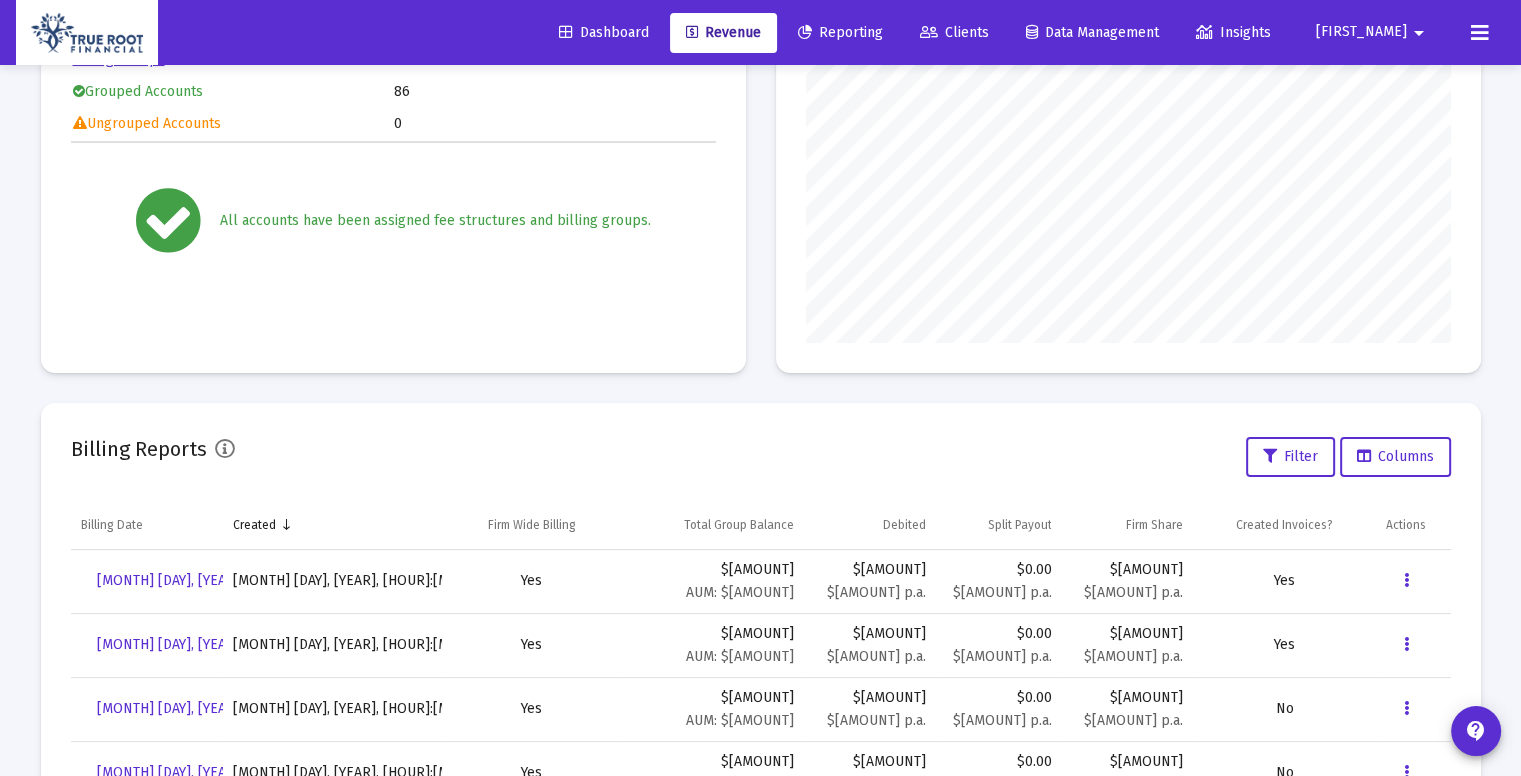 scroll, scrollTop: 360, scrollLeft: 0, axis: vertical 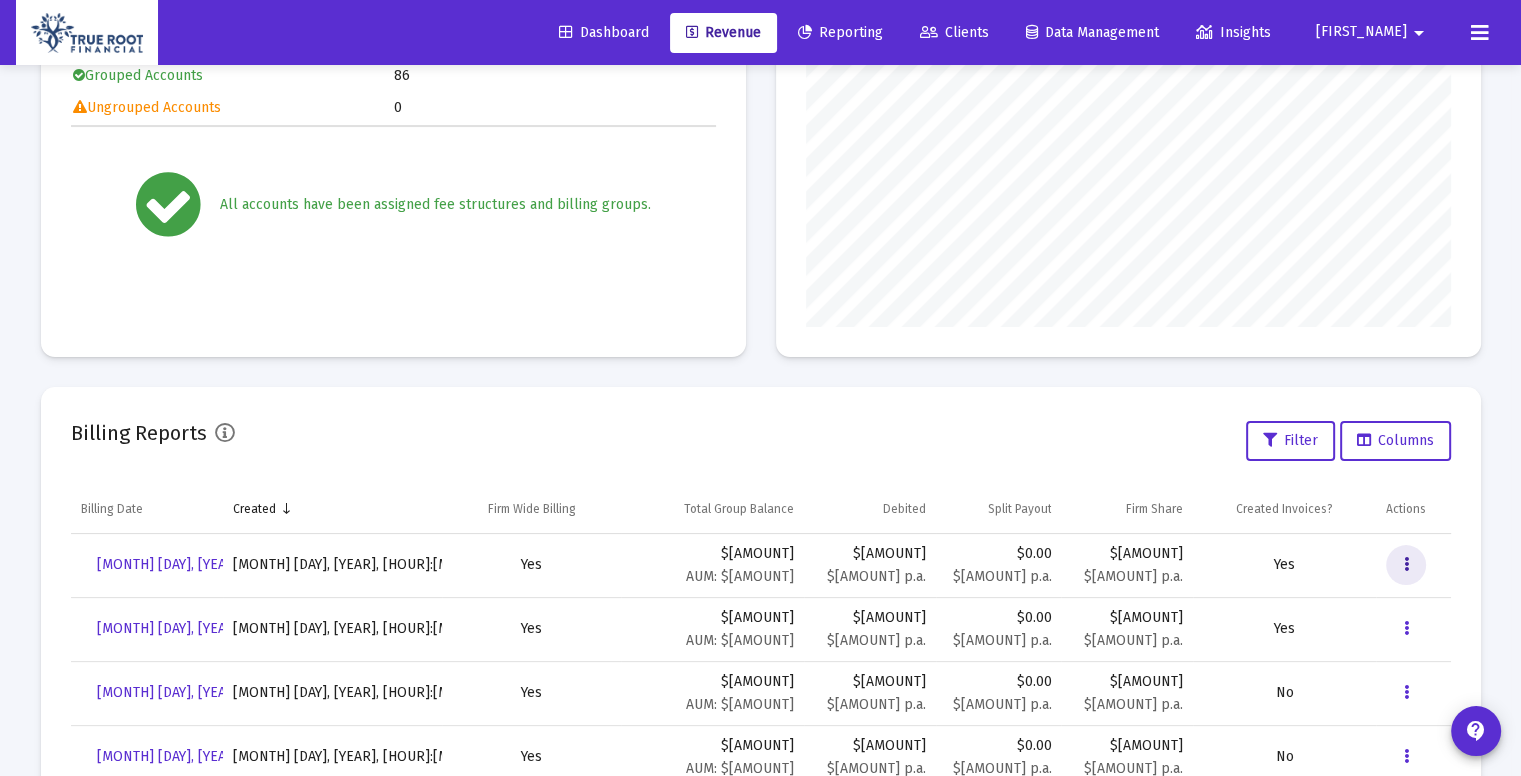 click at bounding box center [1406, 565] 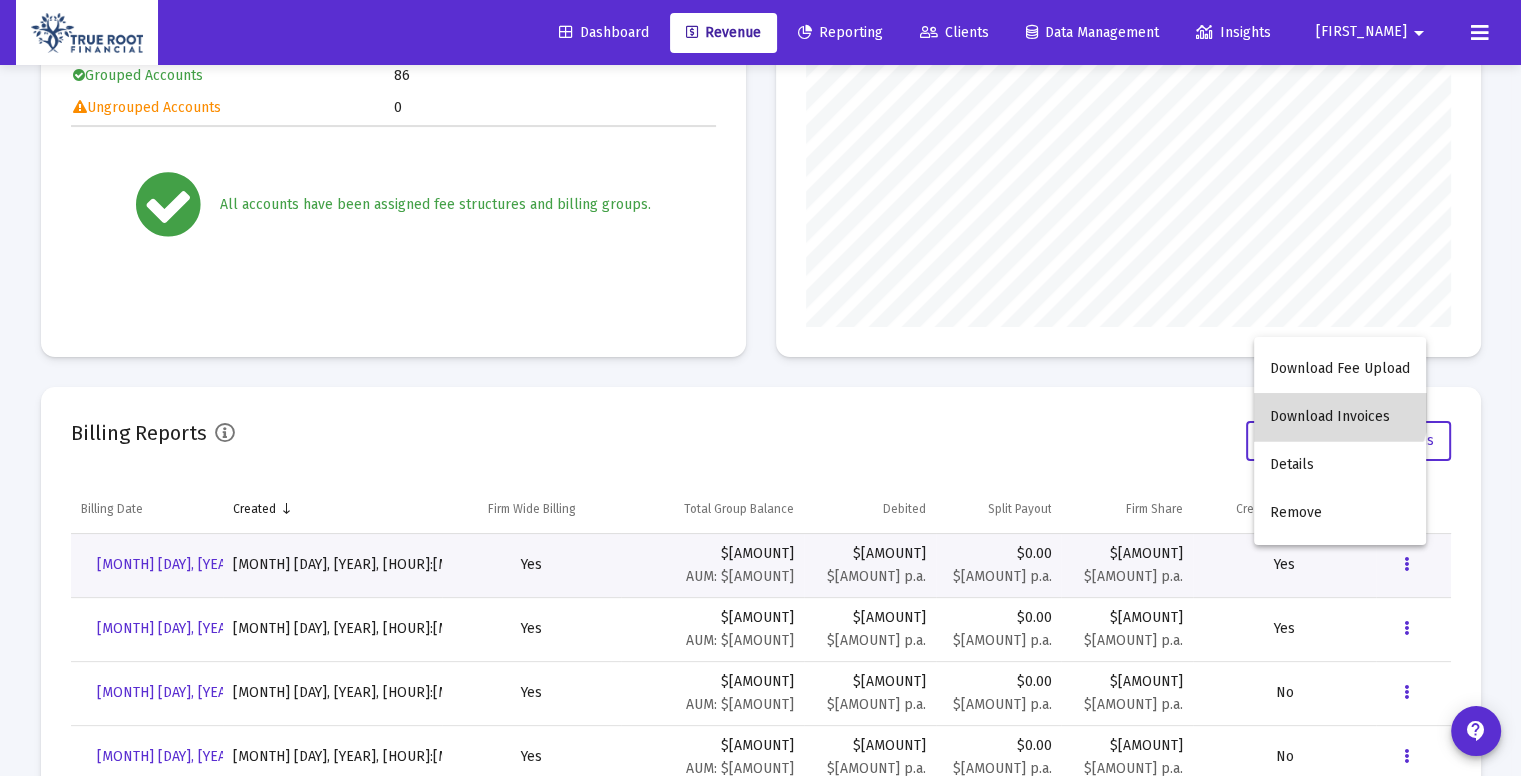 click on "Download Invoices" at bounding box center (1340, 417) 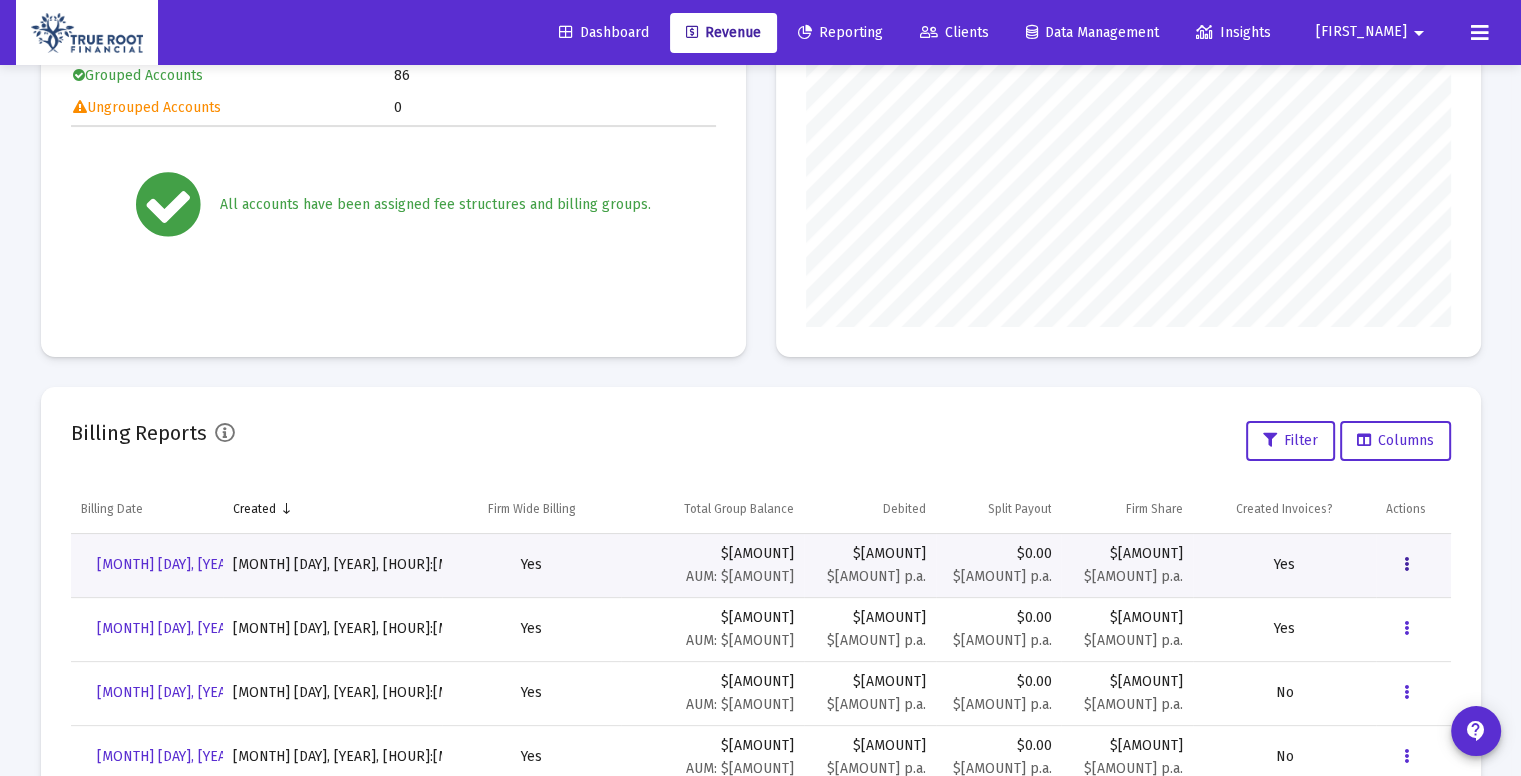 scroll, scrollTop: 0, scrollLeft: 0, axis: both 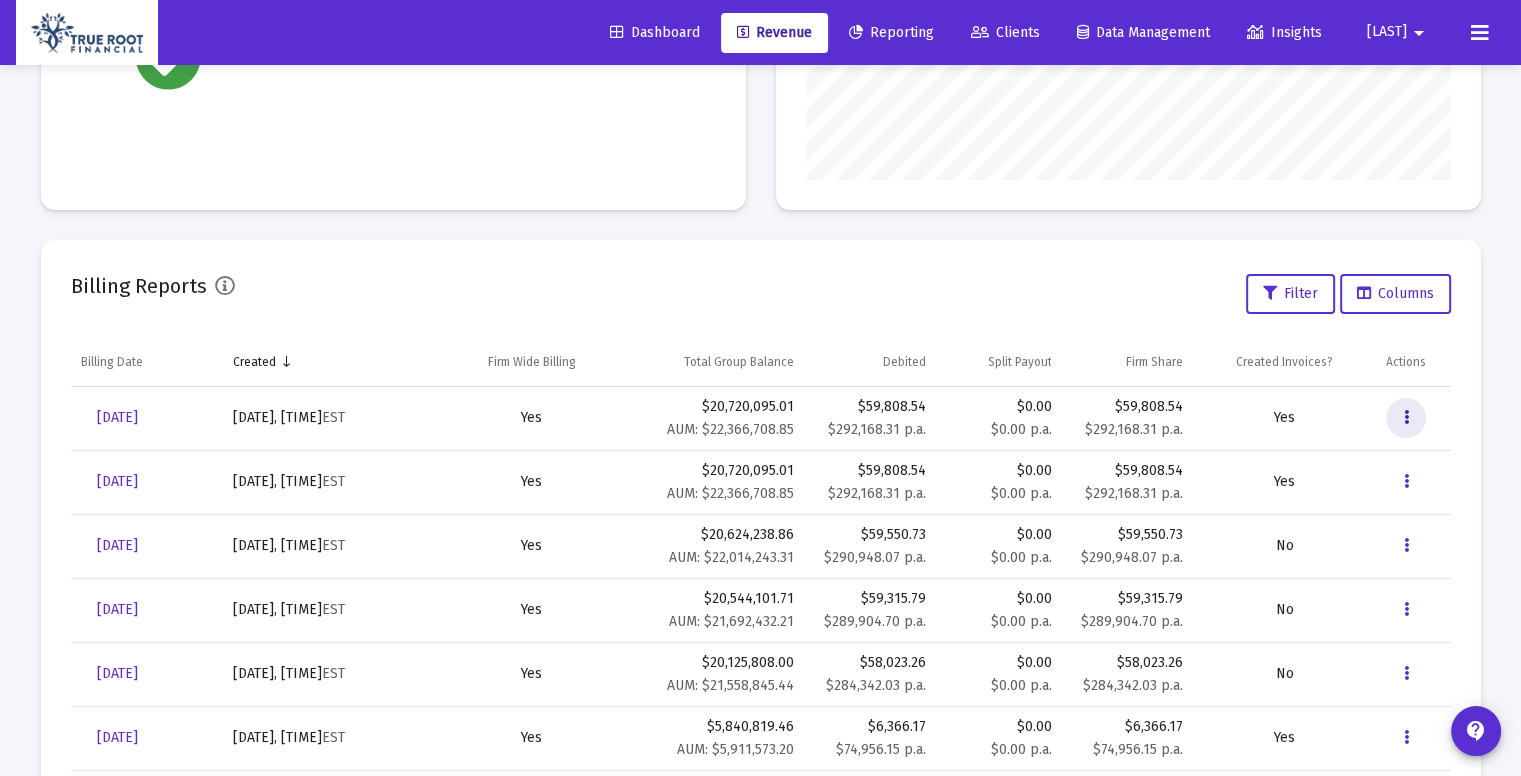 click at bounding box center [1406, 418] 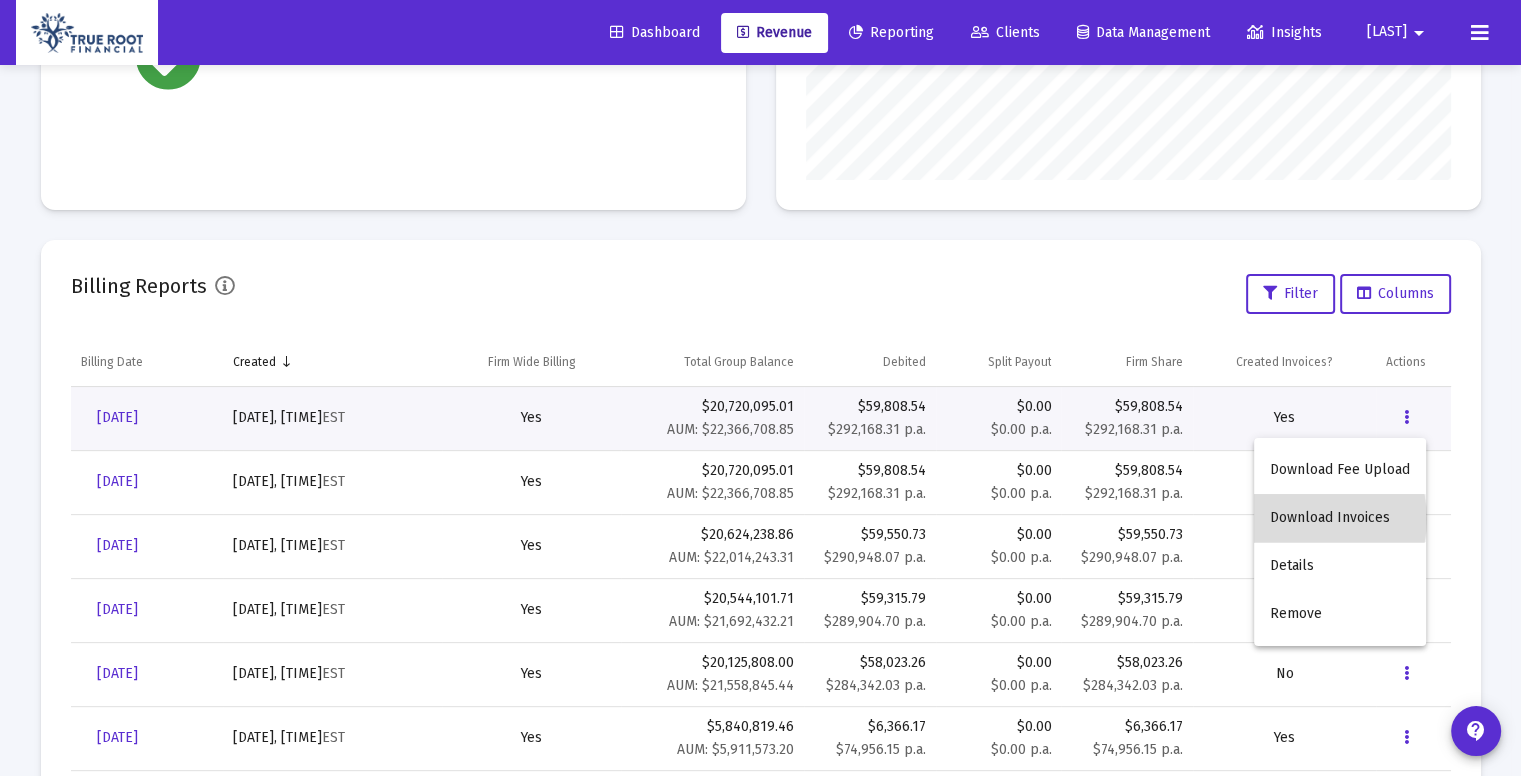 click on "Download Invoices" at bounding box center [1340, 518] 